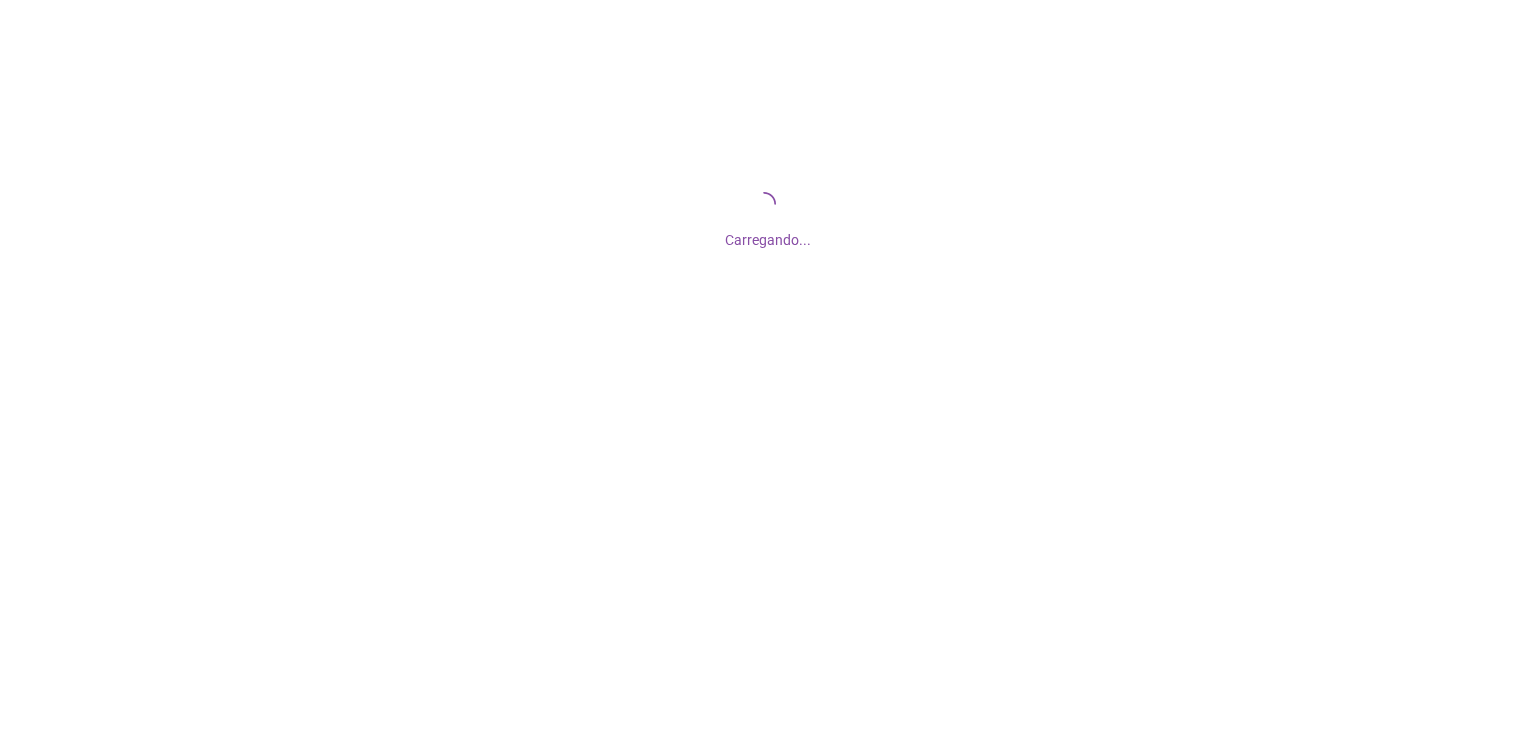 scroll, scrollTop: 0, scrollLeft: 0, axis: both 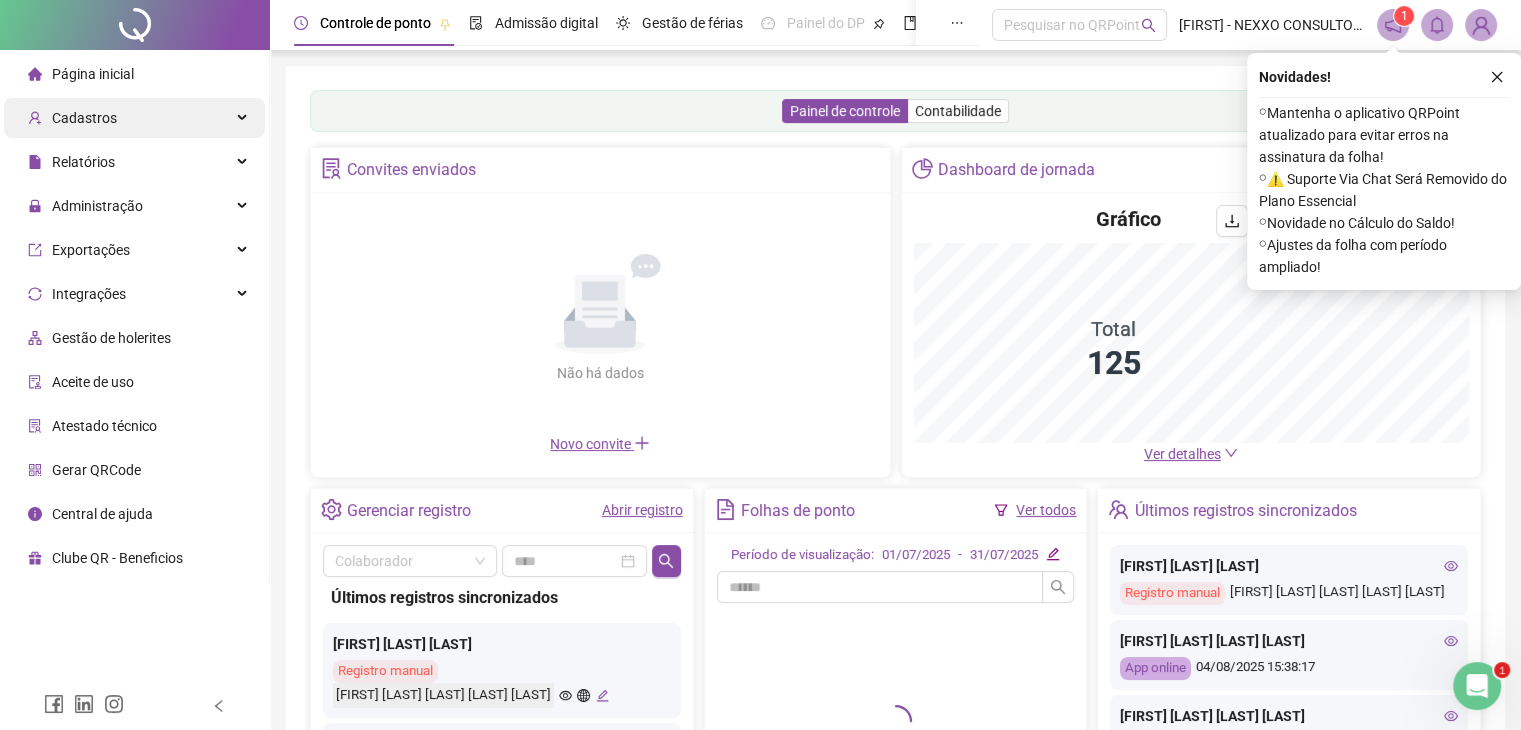 click on "Cadastros" at bounding box center (134, 118) 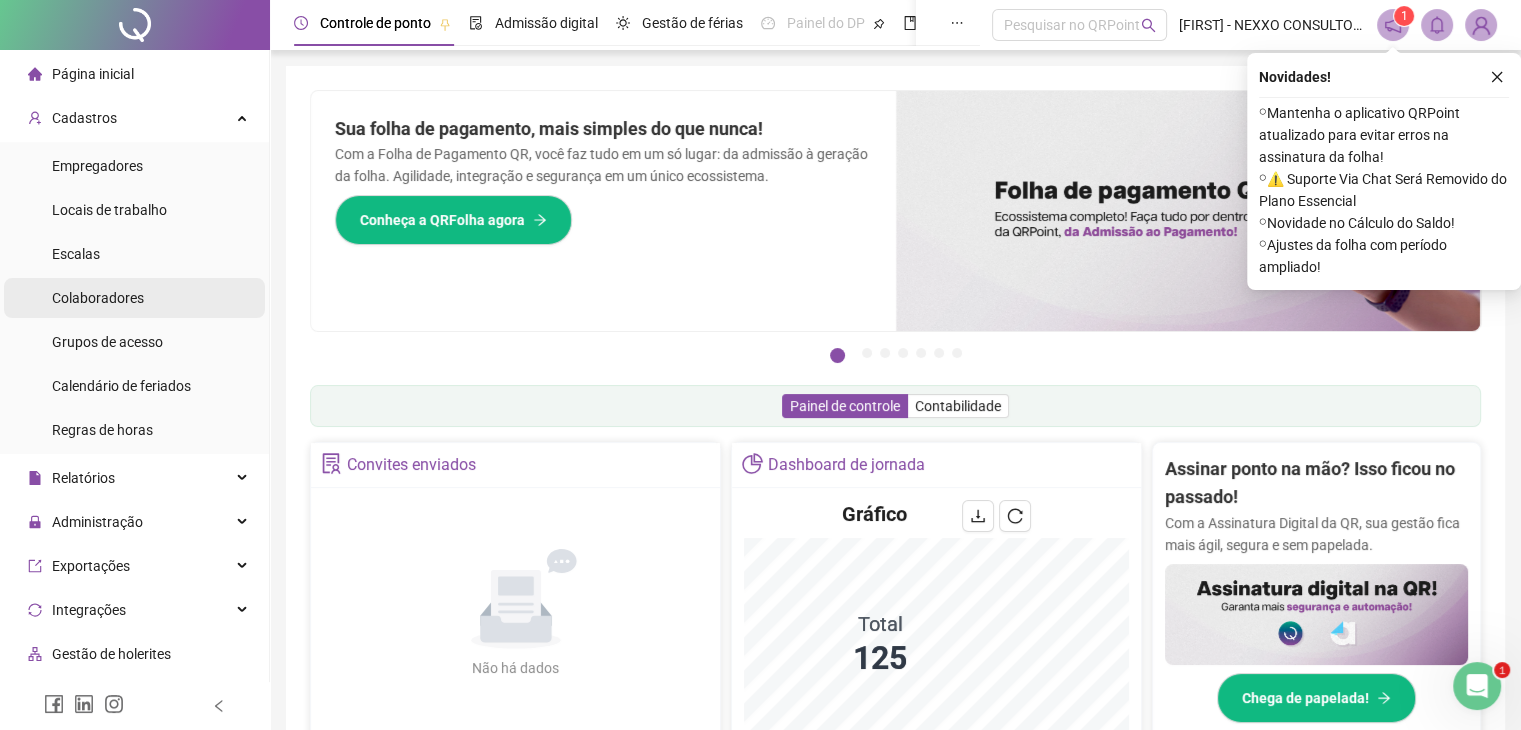 click on "Colaboradores" at bounding box center [98, 298] 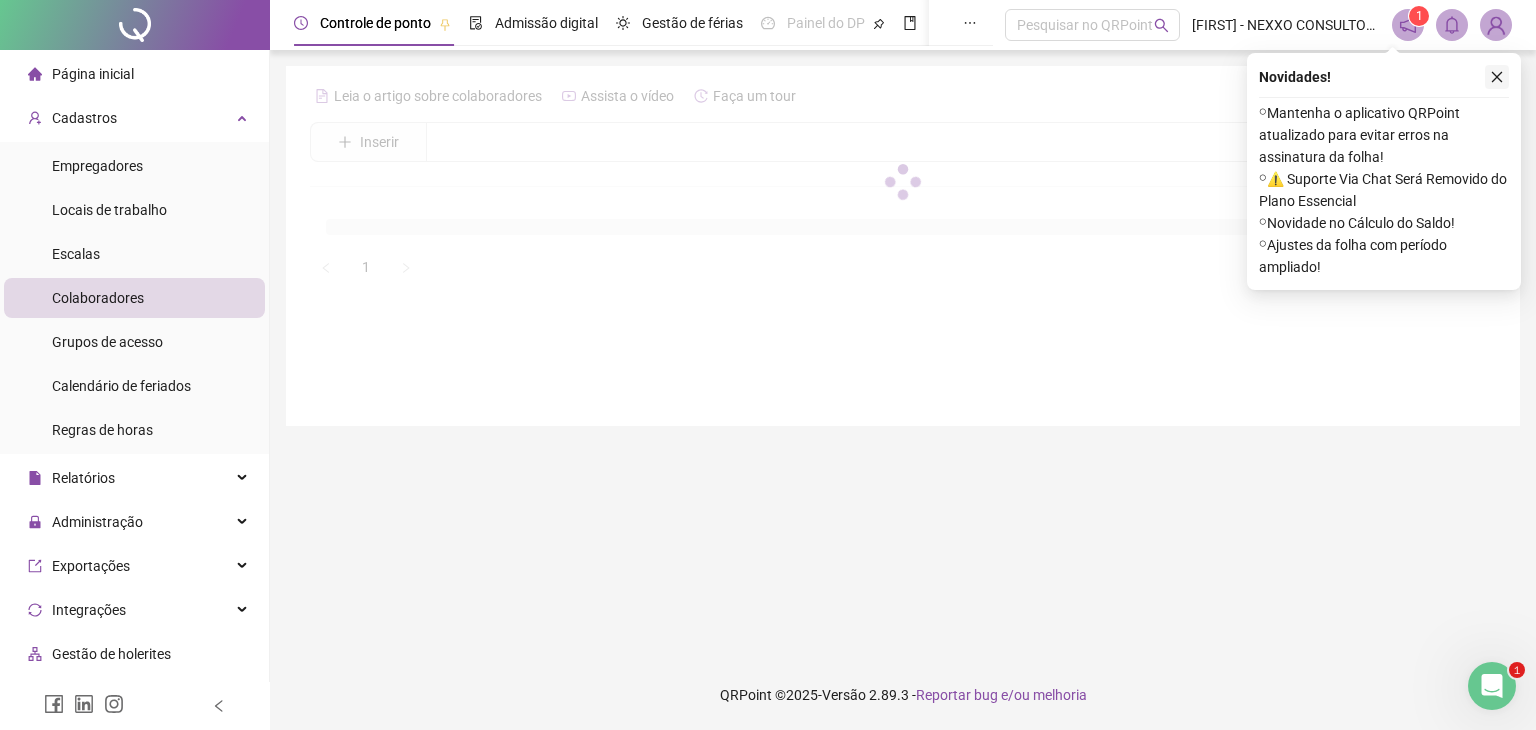 click 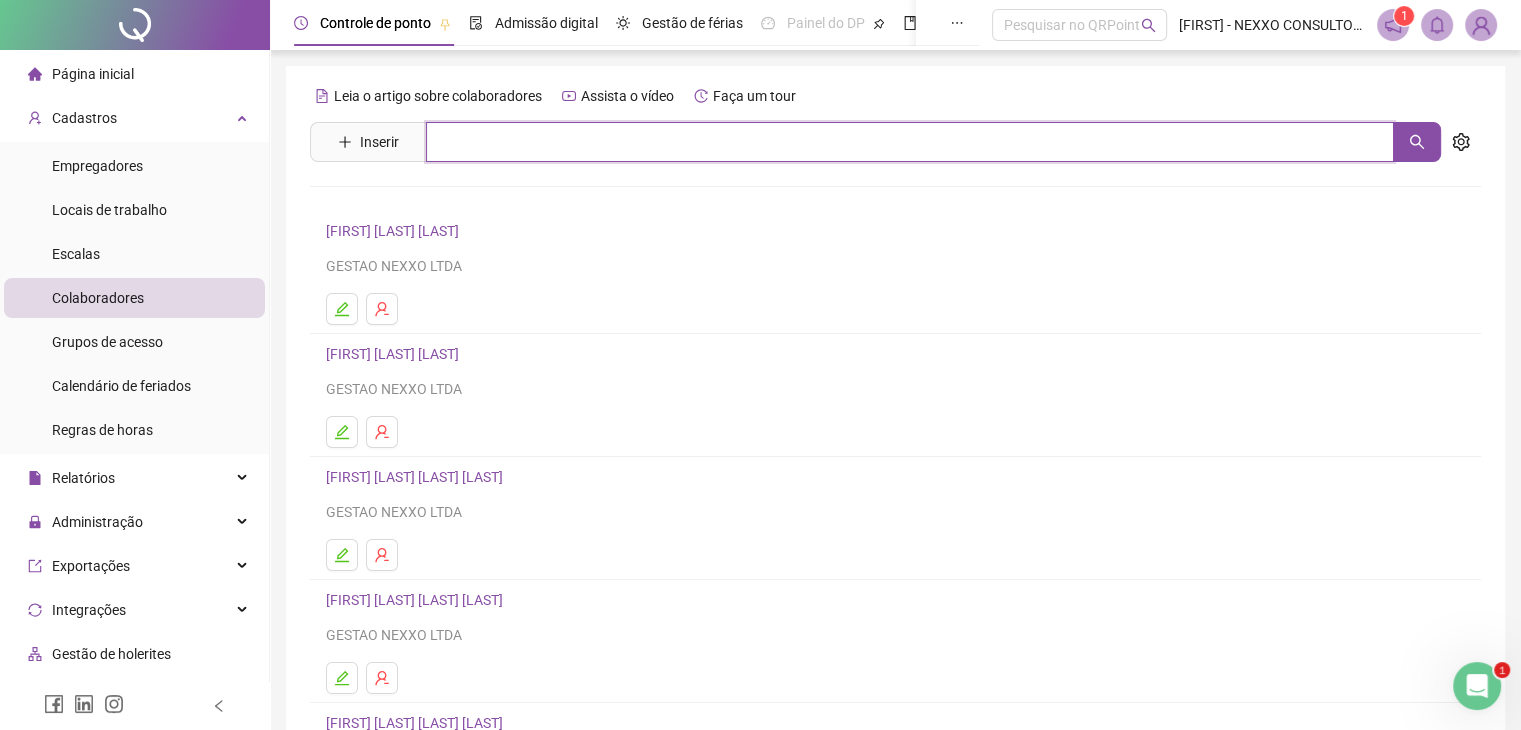 click at bounding box center [910, 142] 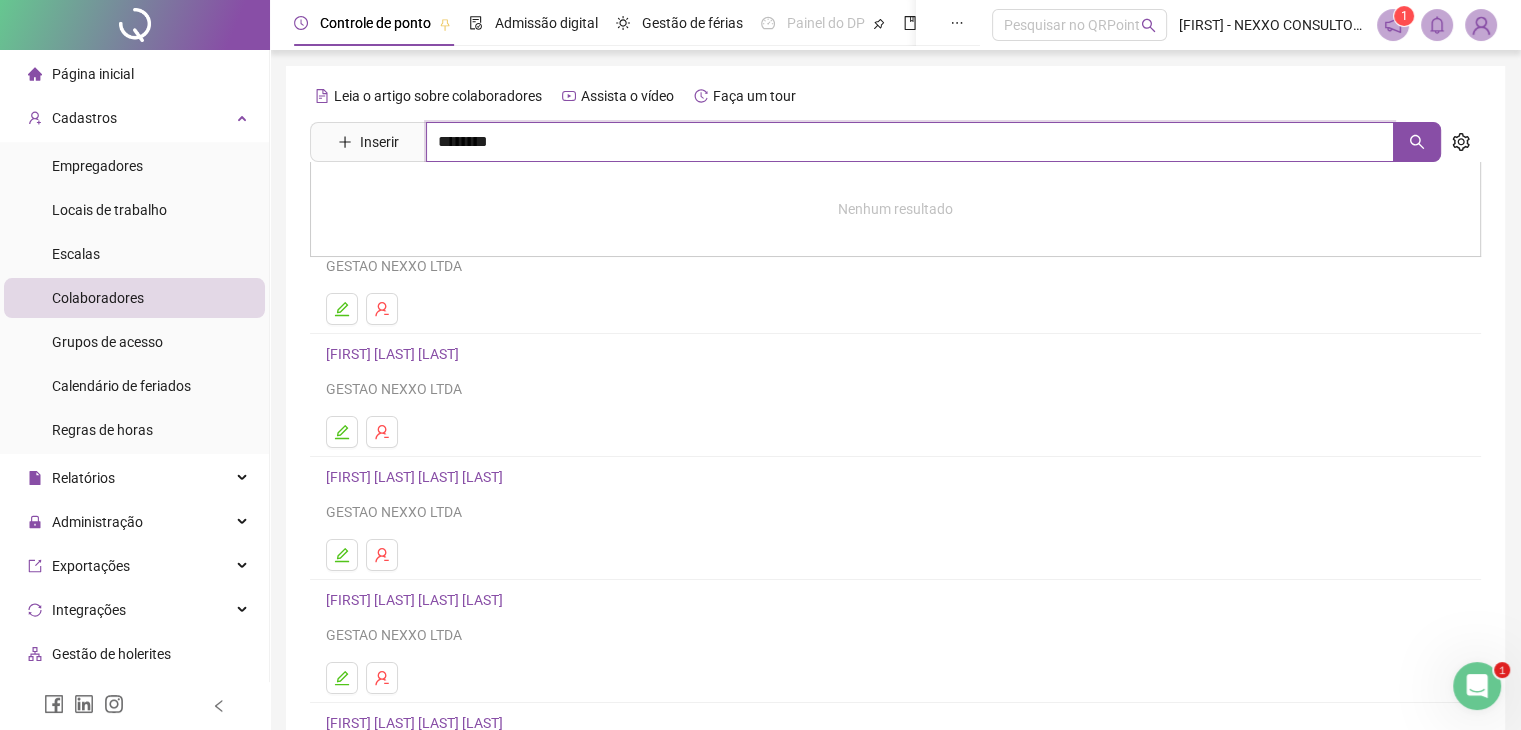 type on "********" 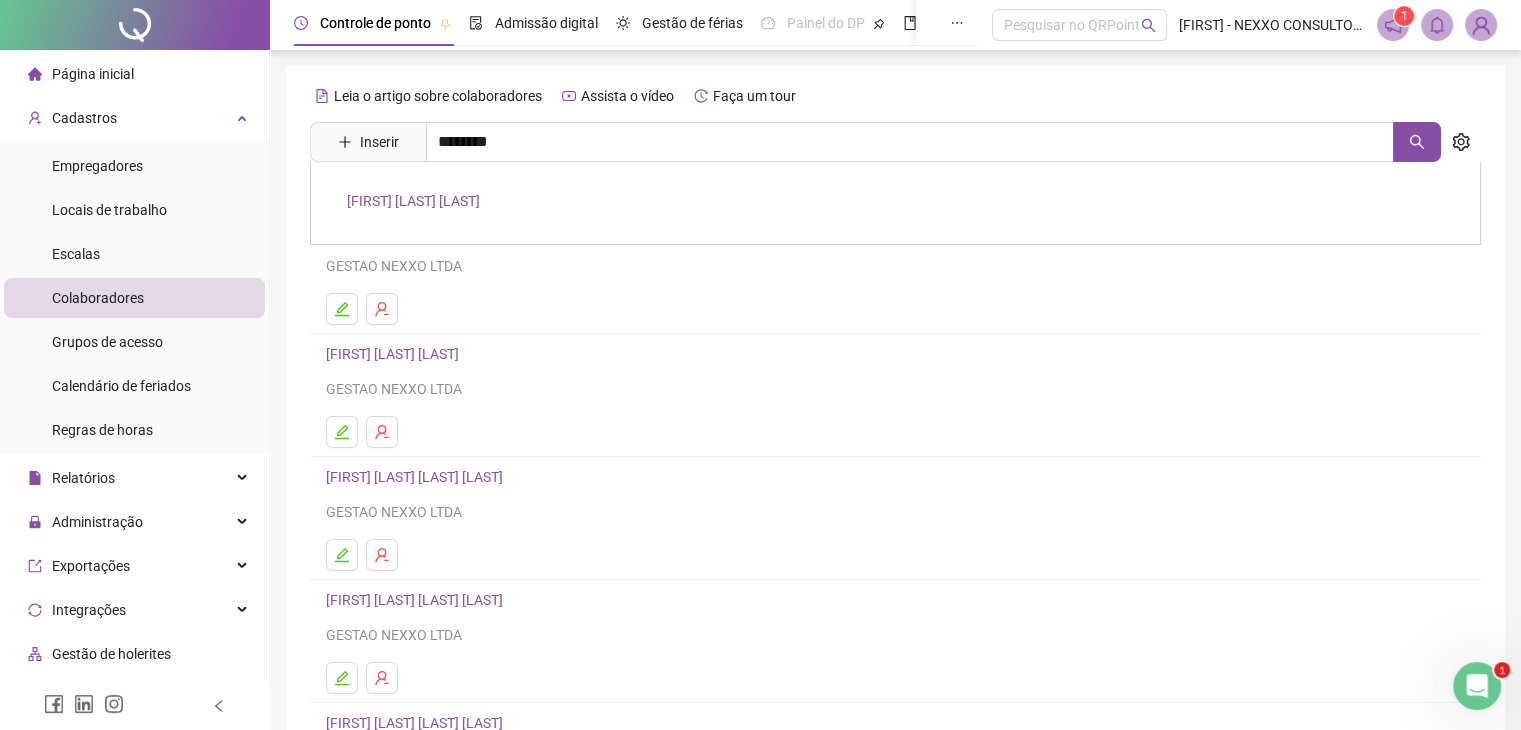 click on "[FIRST] [LAST] [LAST]" at bounding box center (413, 201) 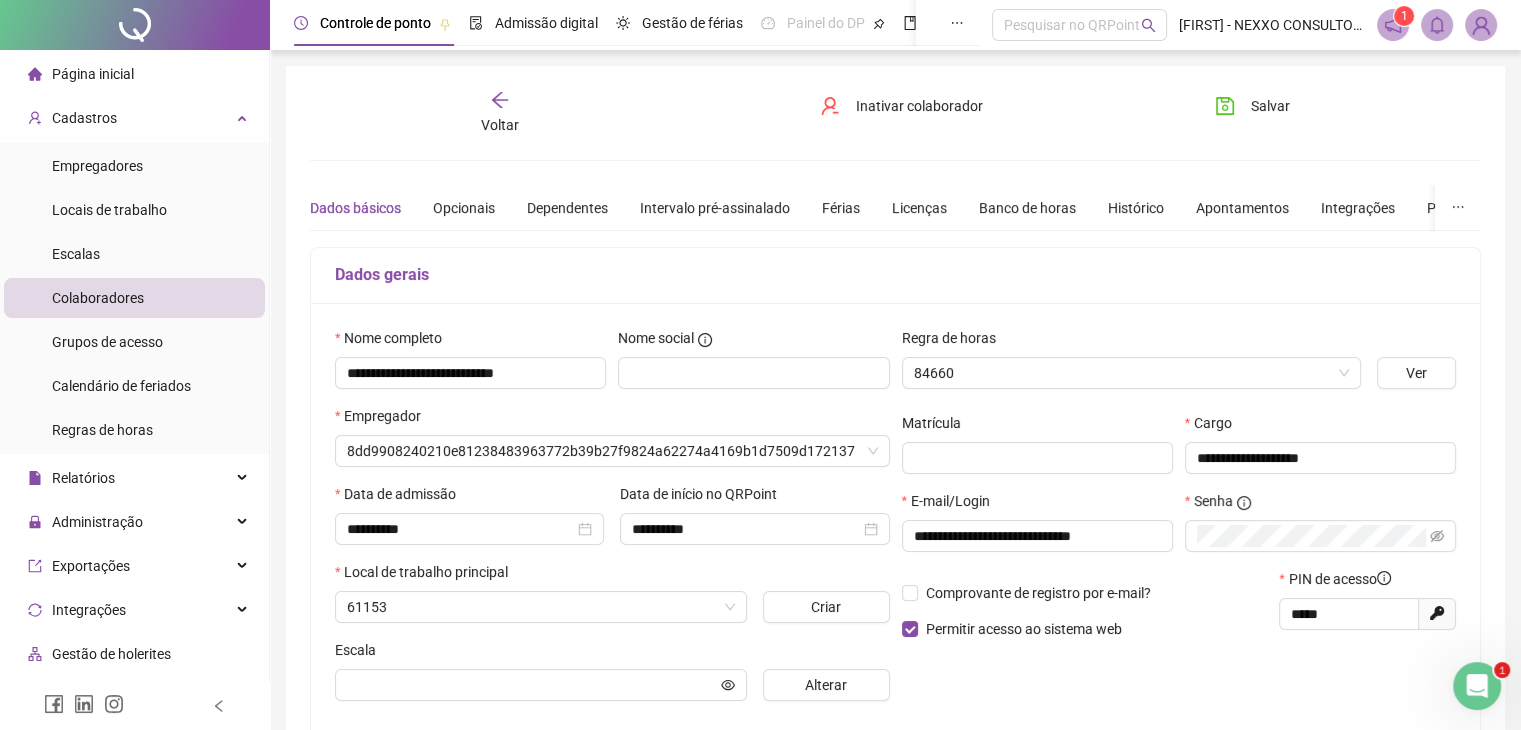 type on "*********" 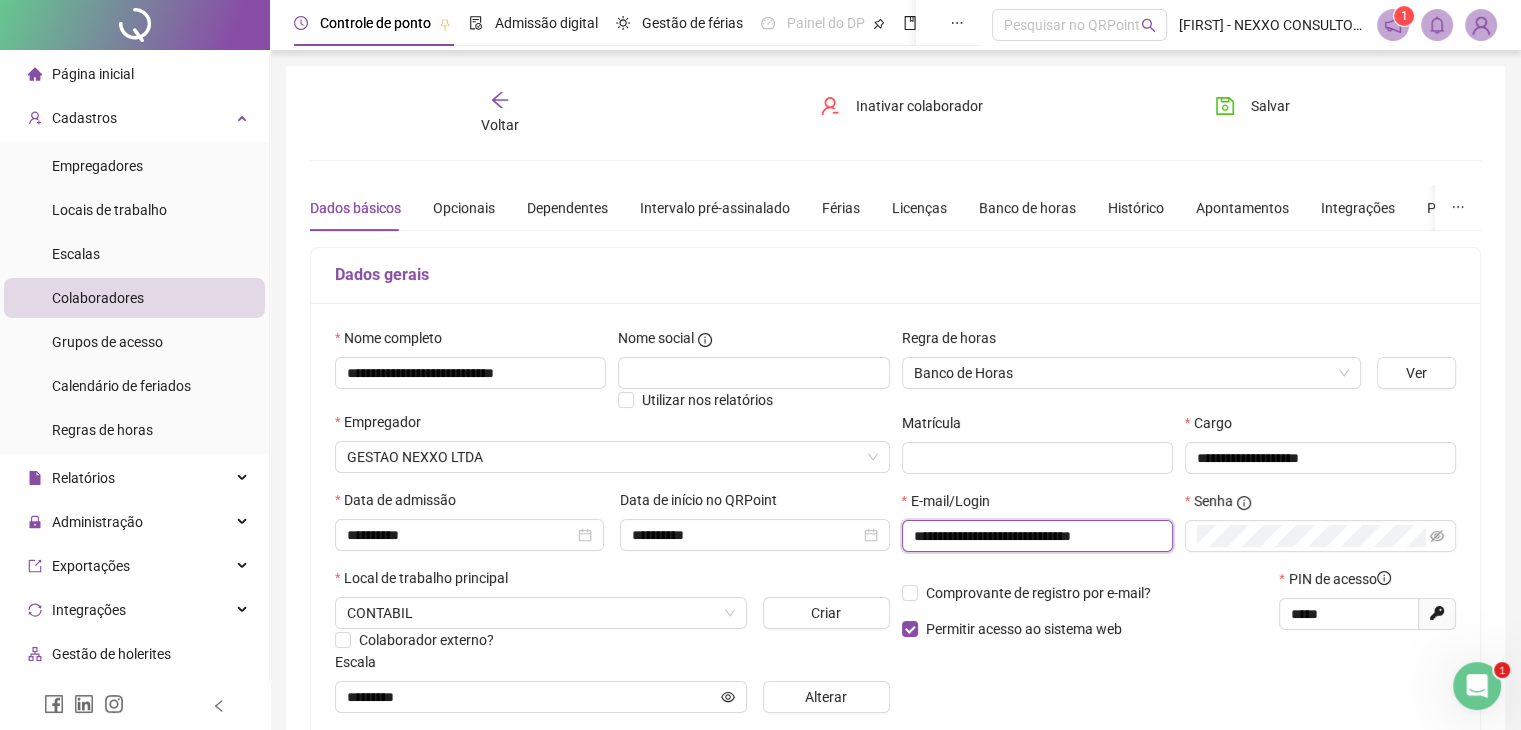 drag, startPoint x: 1111, startPoint y: 537, endPoint x: 894, endPoint y: 545, distance: 217.14742 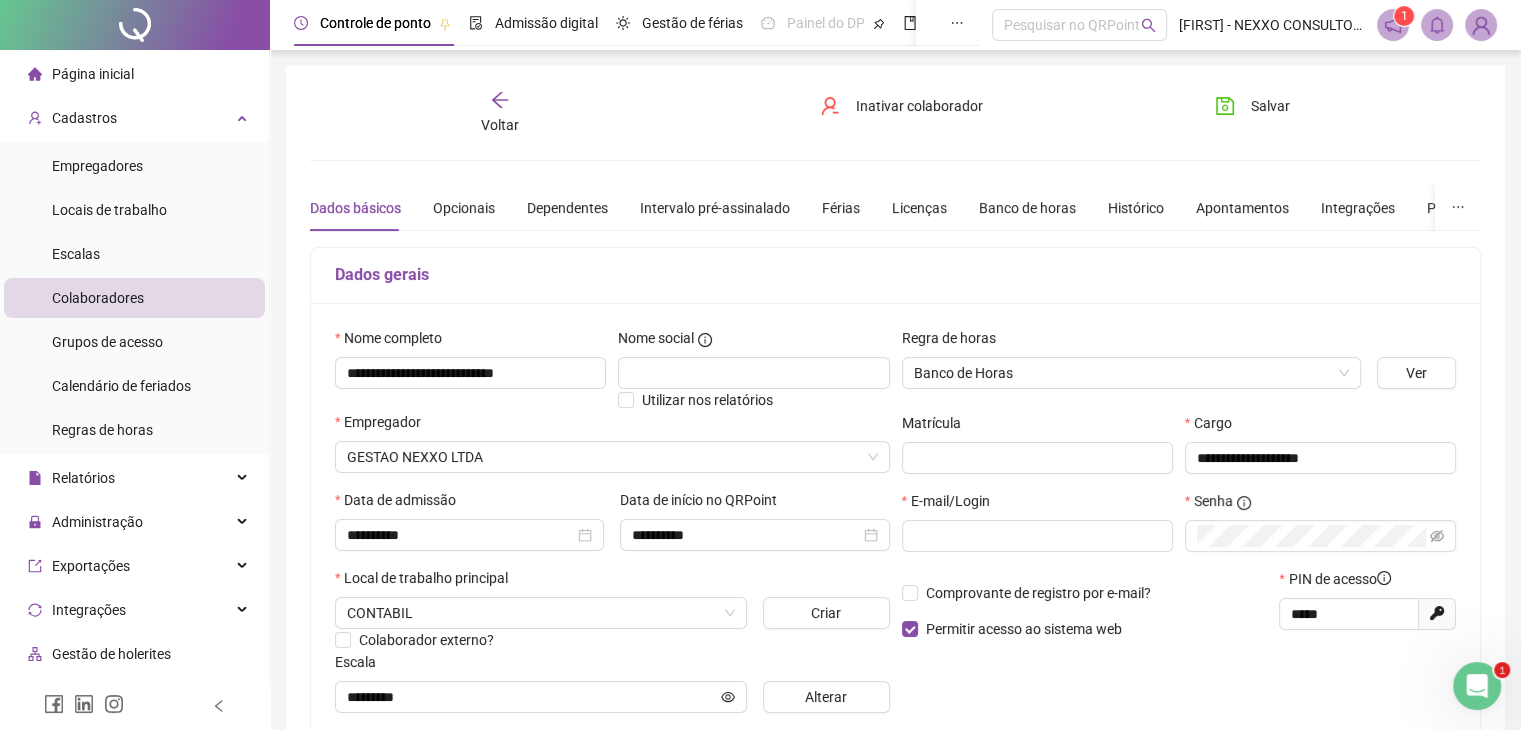 drag, startPoint x: 977, startPoint y: 514, endPoint x: 952, endPoint y: 571, distance: 62.241467 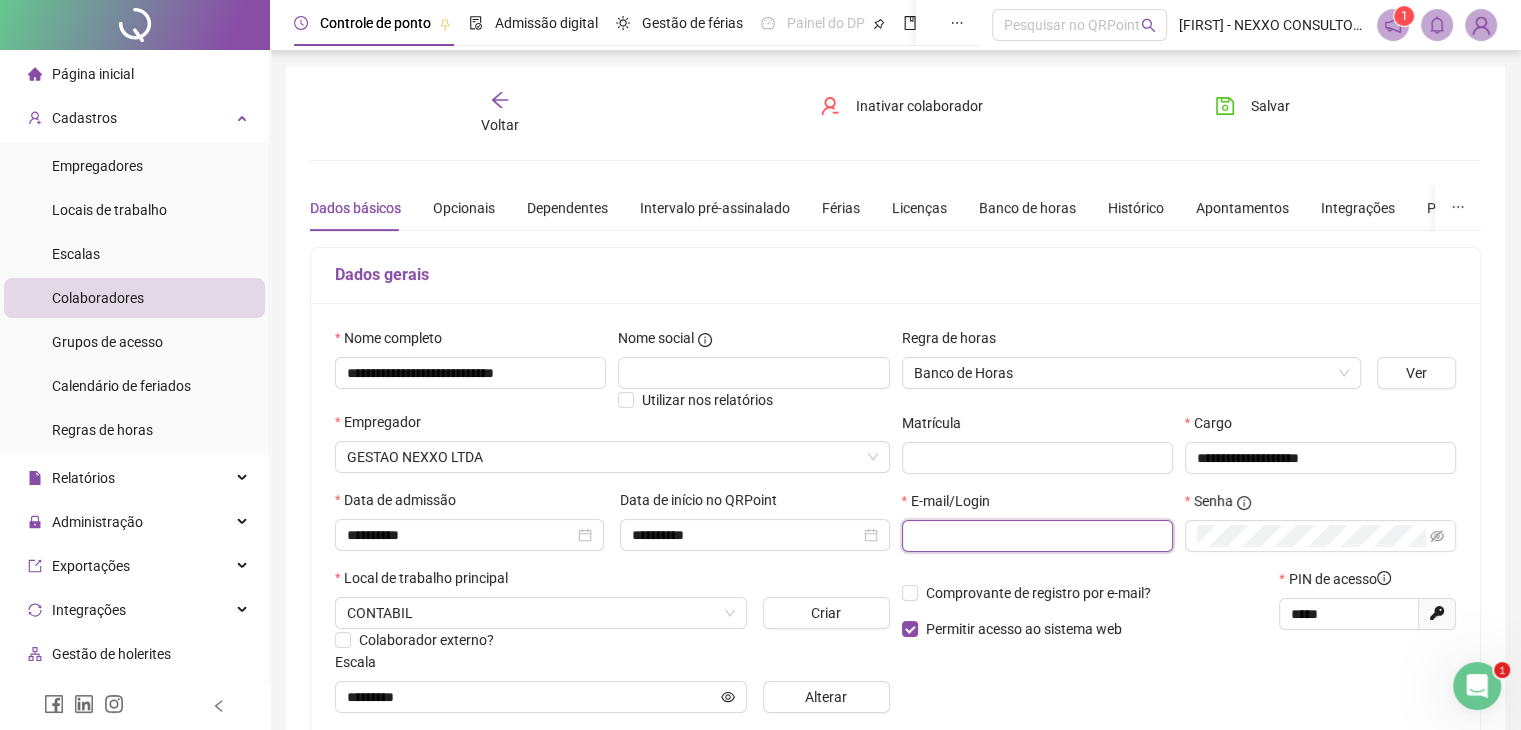 click at bounding box center [1035, 536] 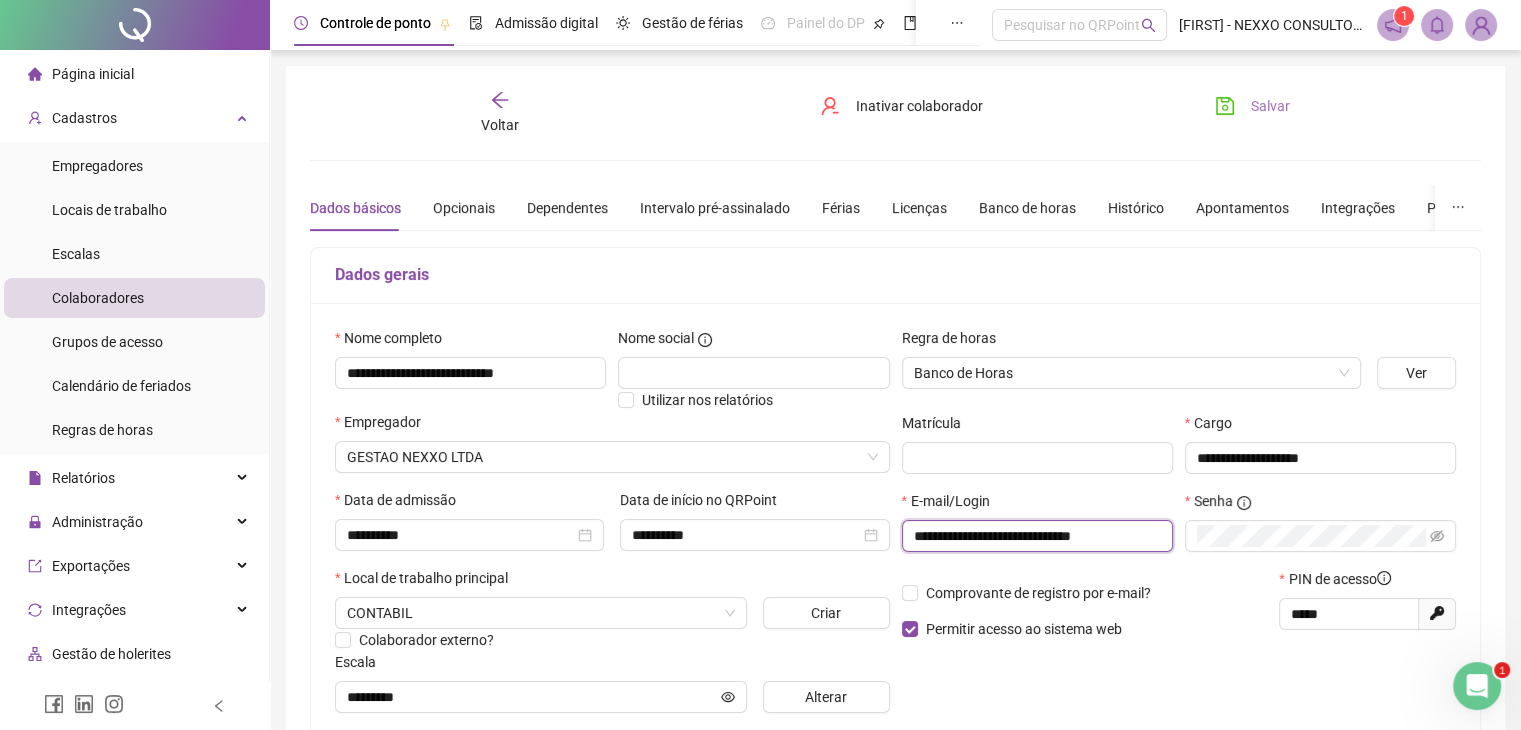 type on "**********" 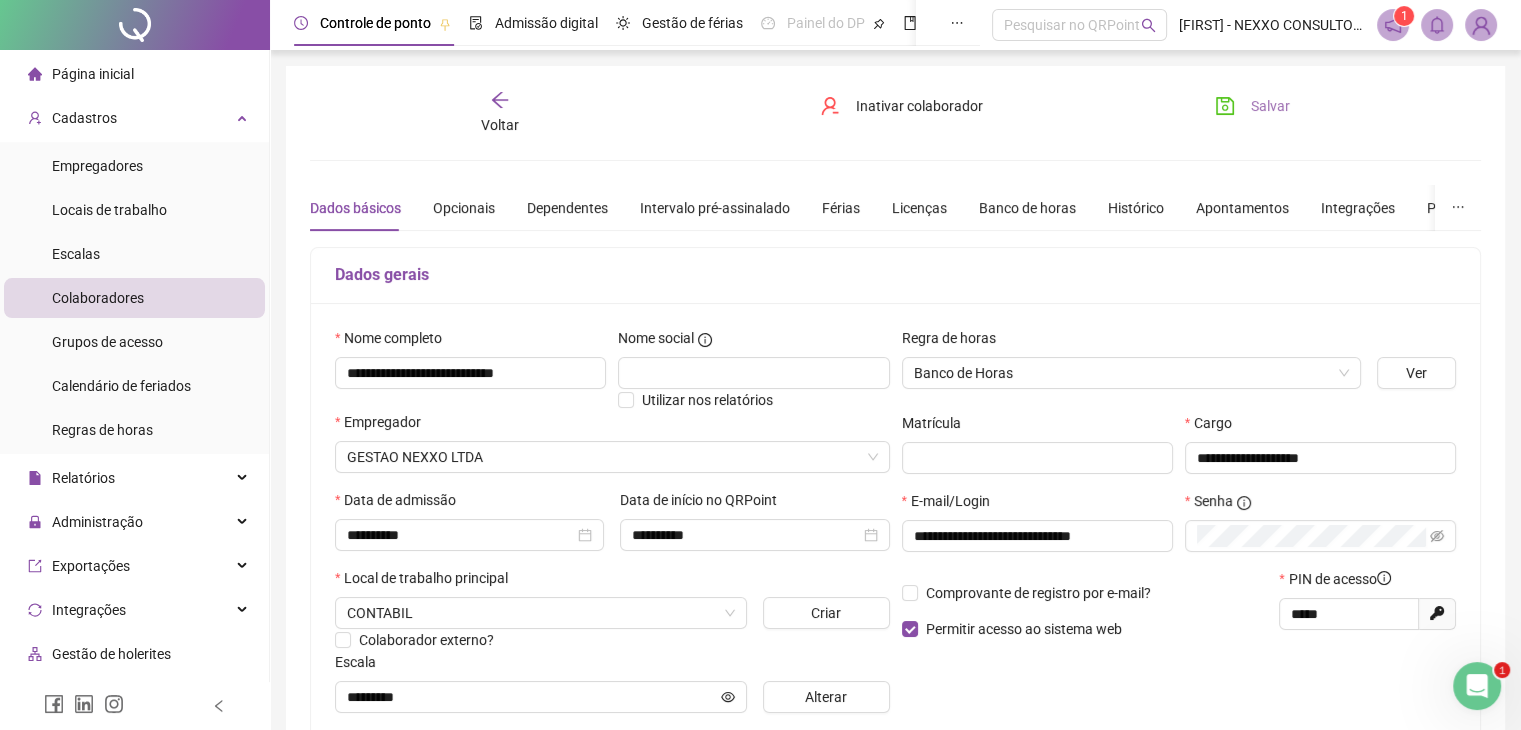 click on "Salvar" at bounding box center [1270, 106] 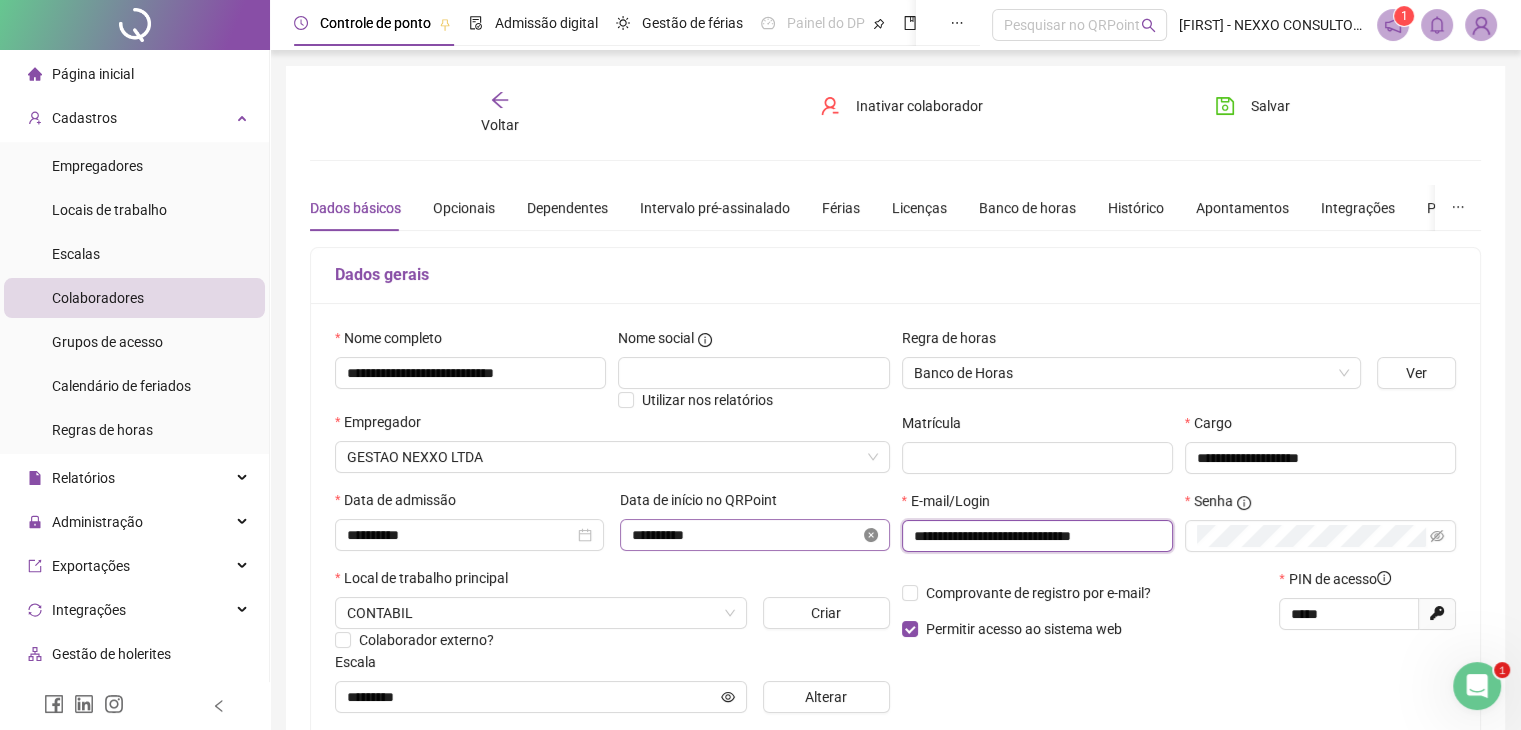drag, startPoint x: 1140, startPoint y: 535, endPoint x: 868, endPoint y: 529, distance: 272.06616 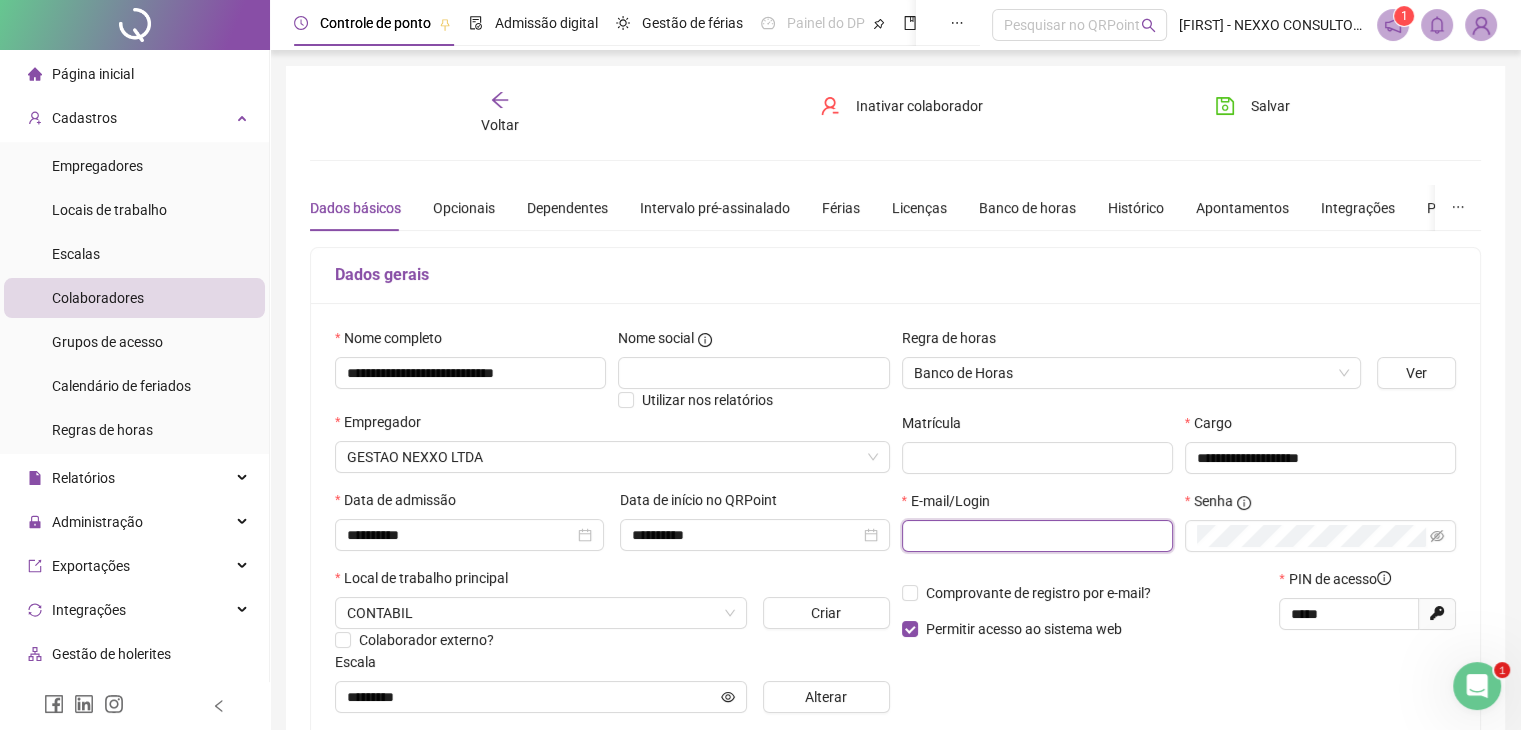 type 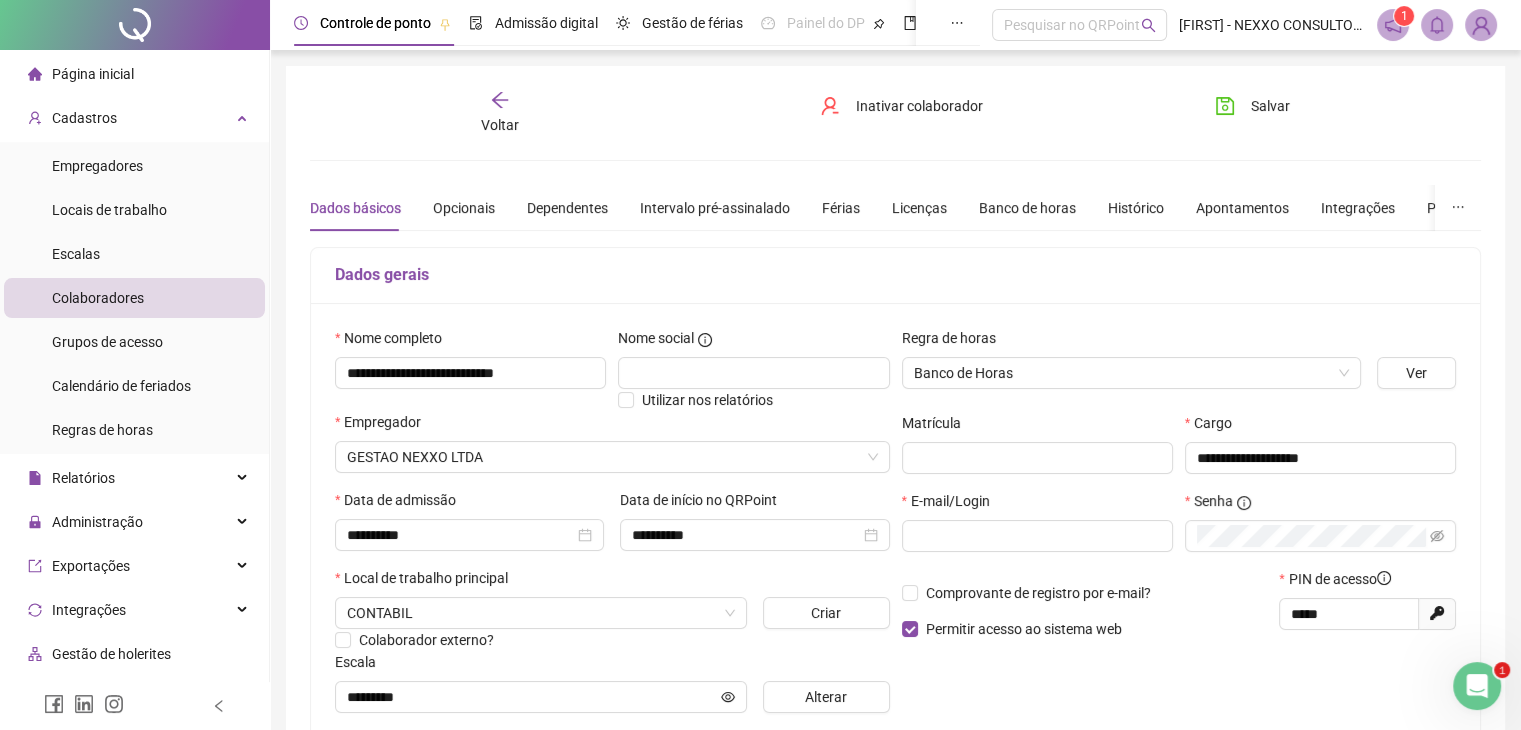 click on "Colaboradores" at bounding box center (134, 298) 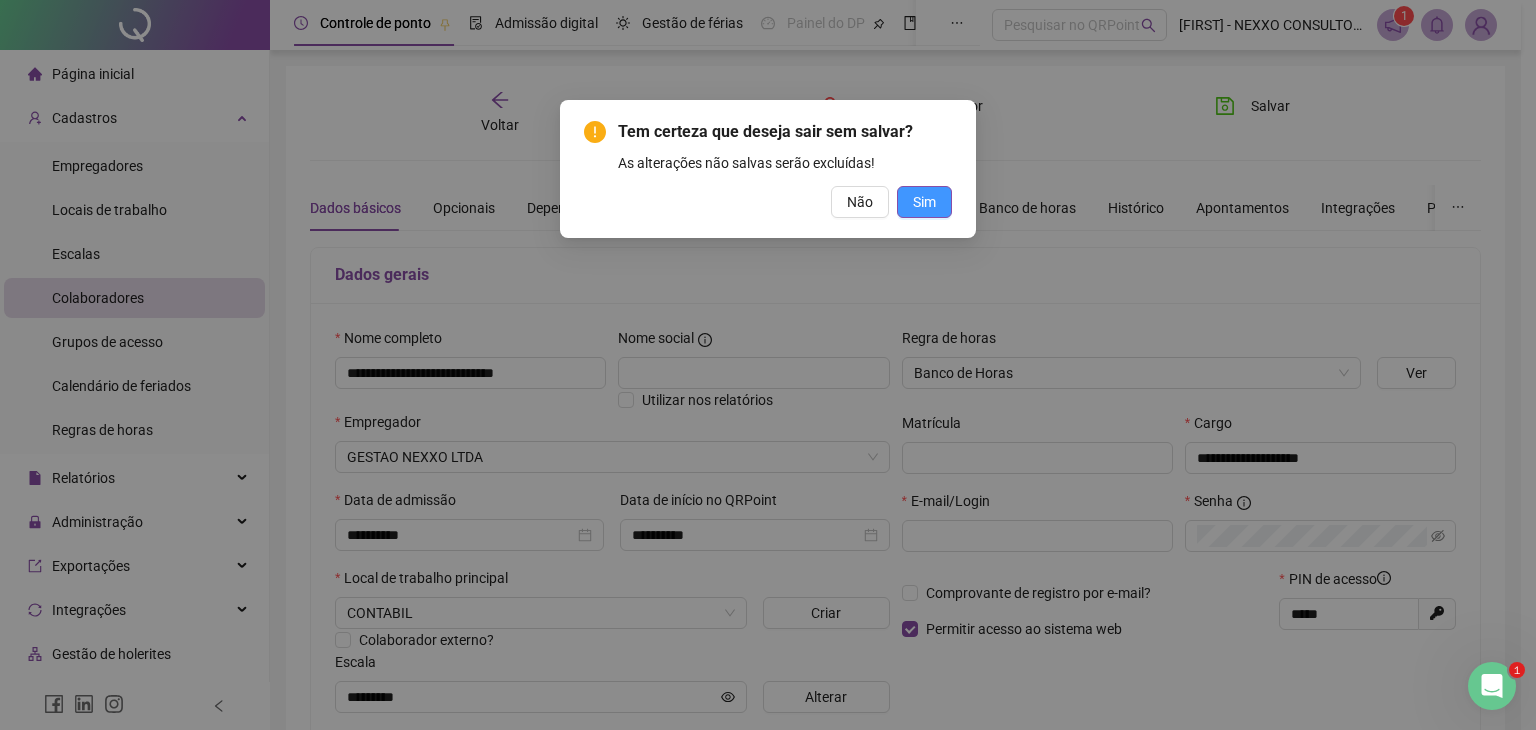click on "Sim" at bounding box center [924, 202] 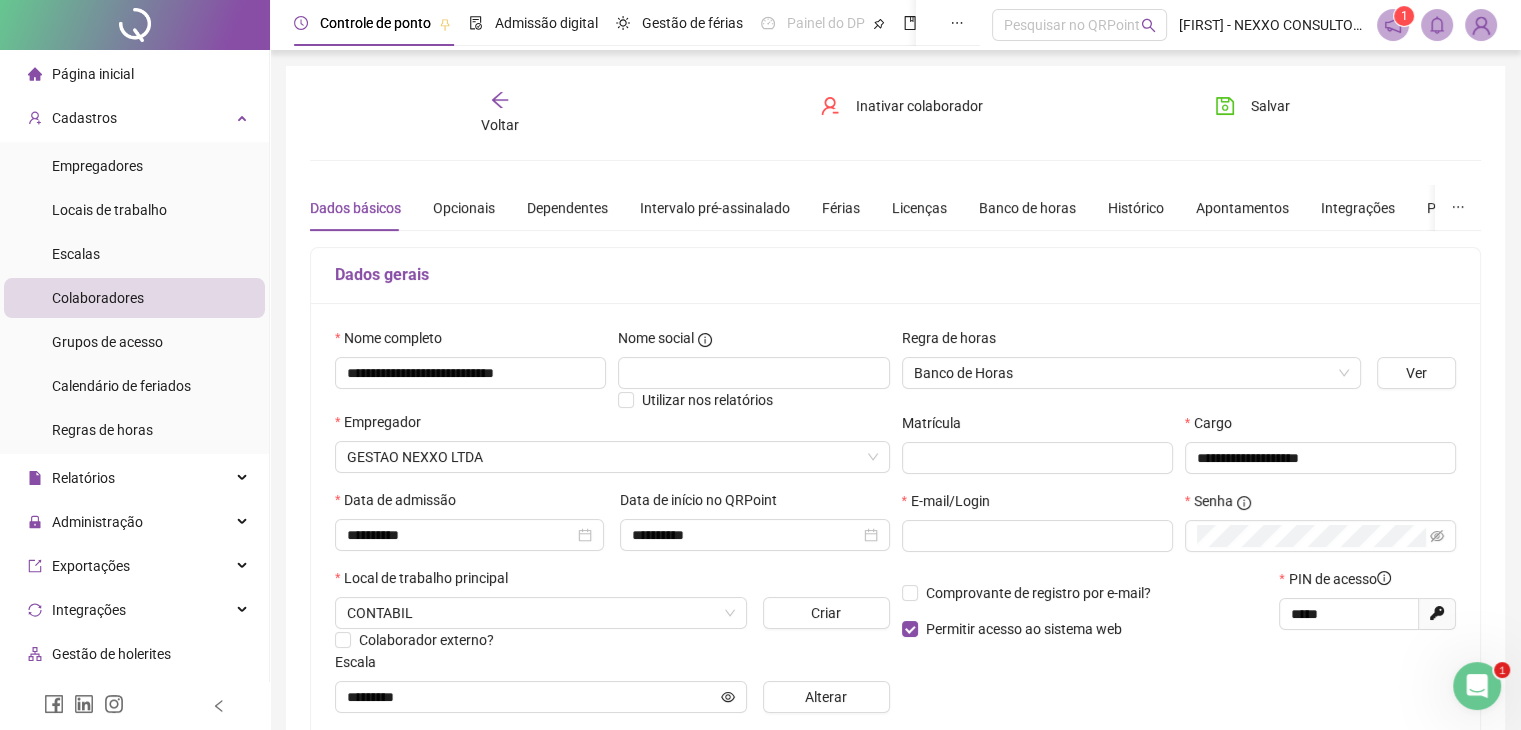 click on "Colaboradores" at bounding box center [134, 298] 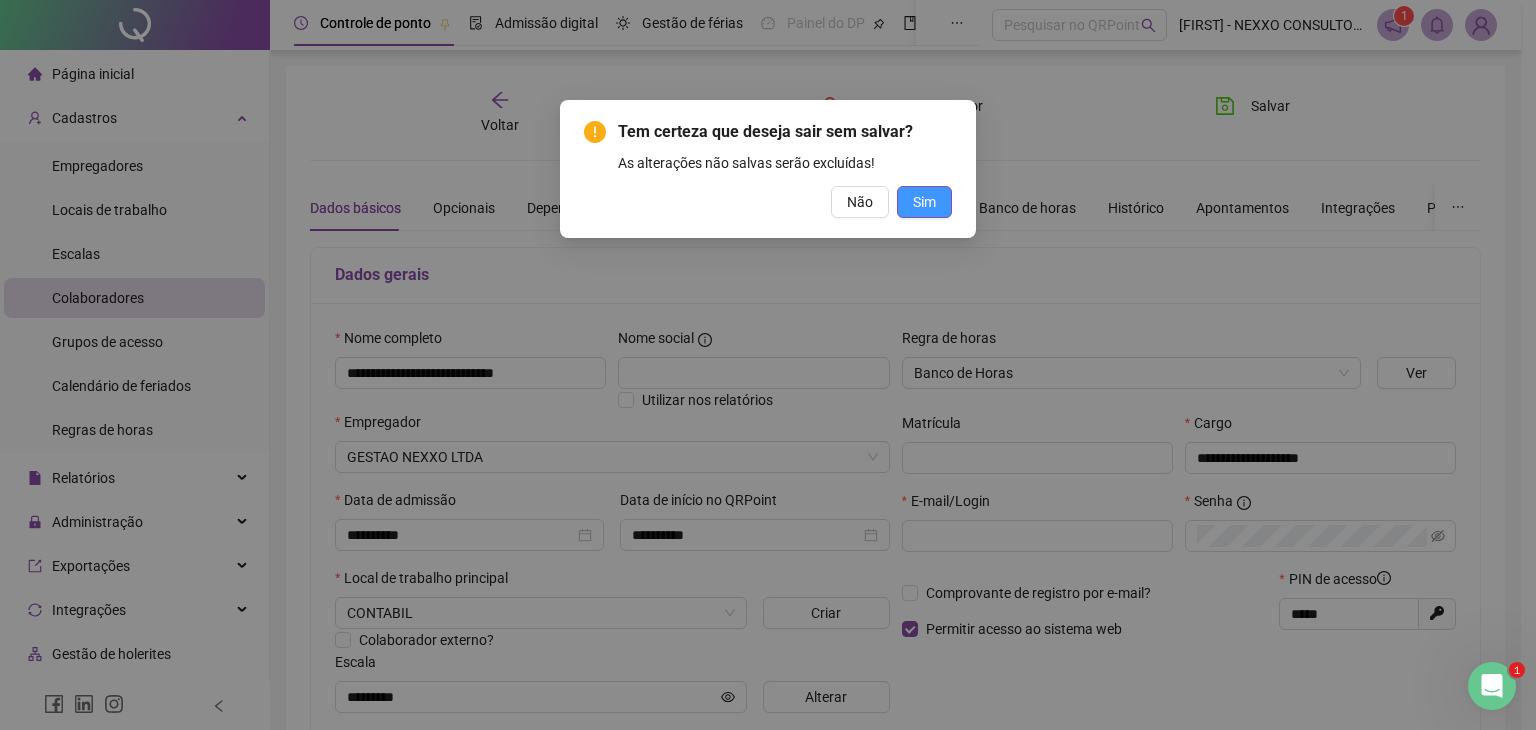click on "Sim" at bounding box center (924, 202) 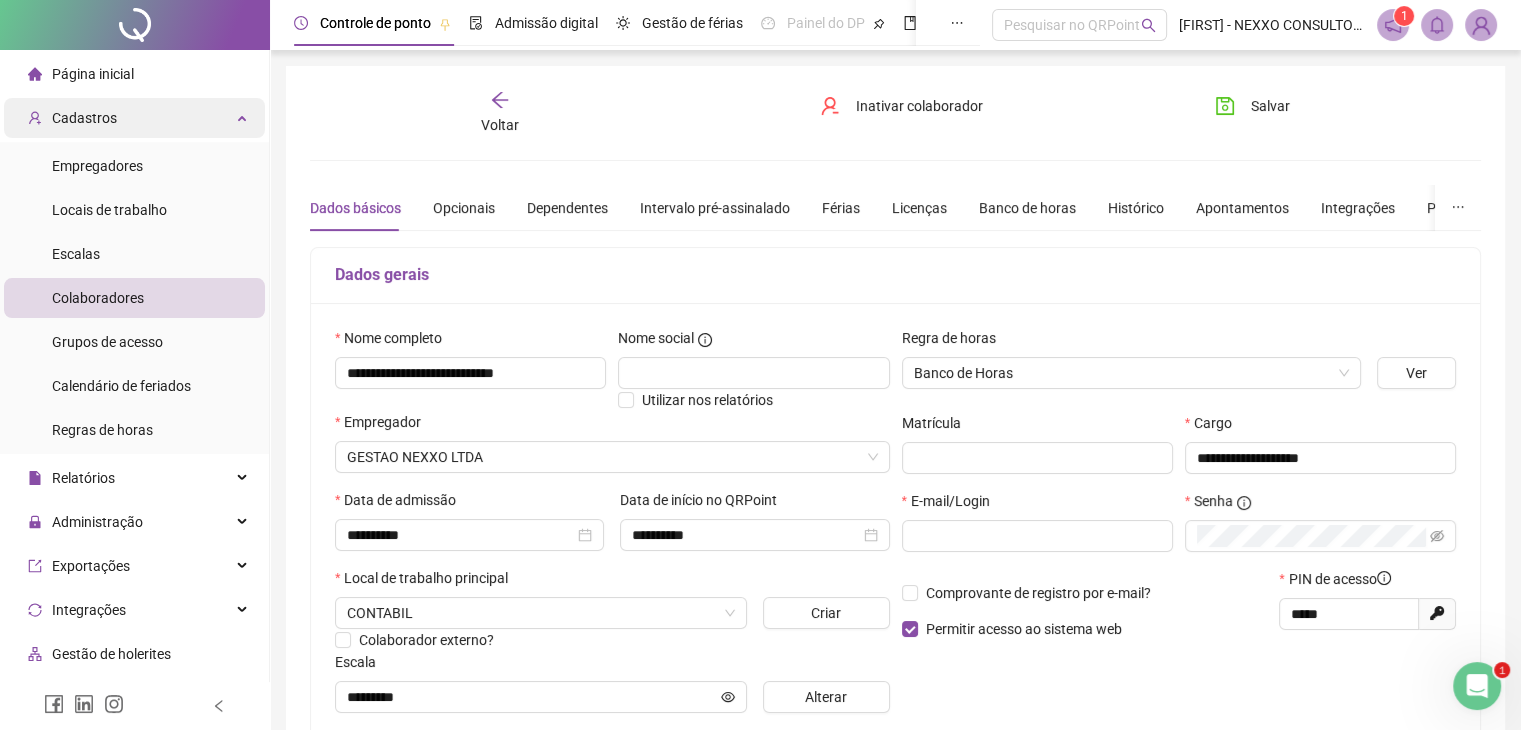 click on "Cadastros" at bounding box center (84, 118) 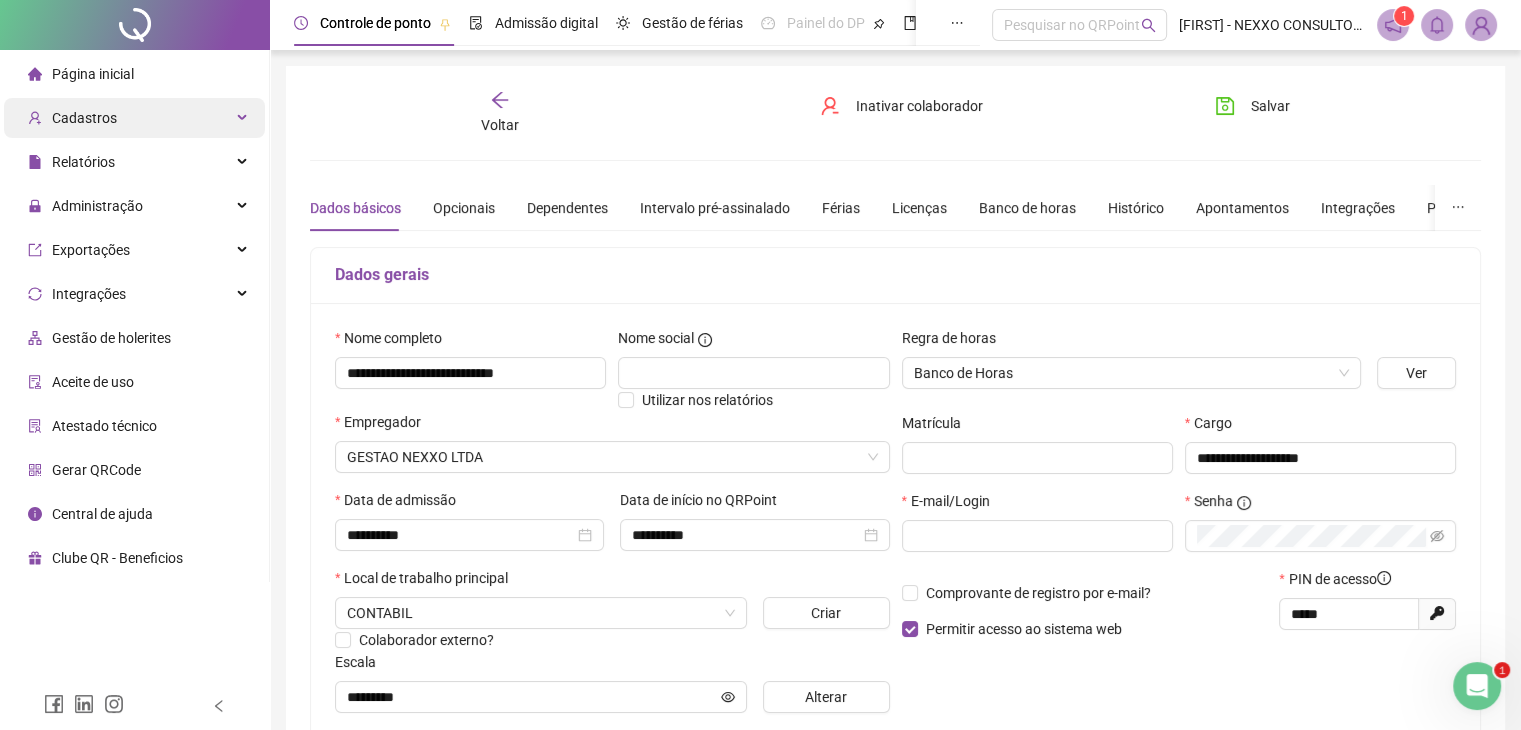 click on "Cadastros" at bounding box center (84, 118) 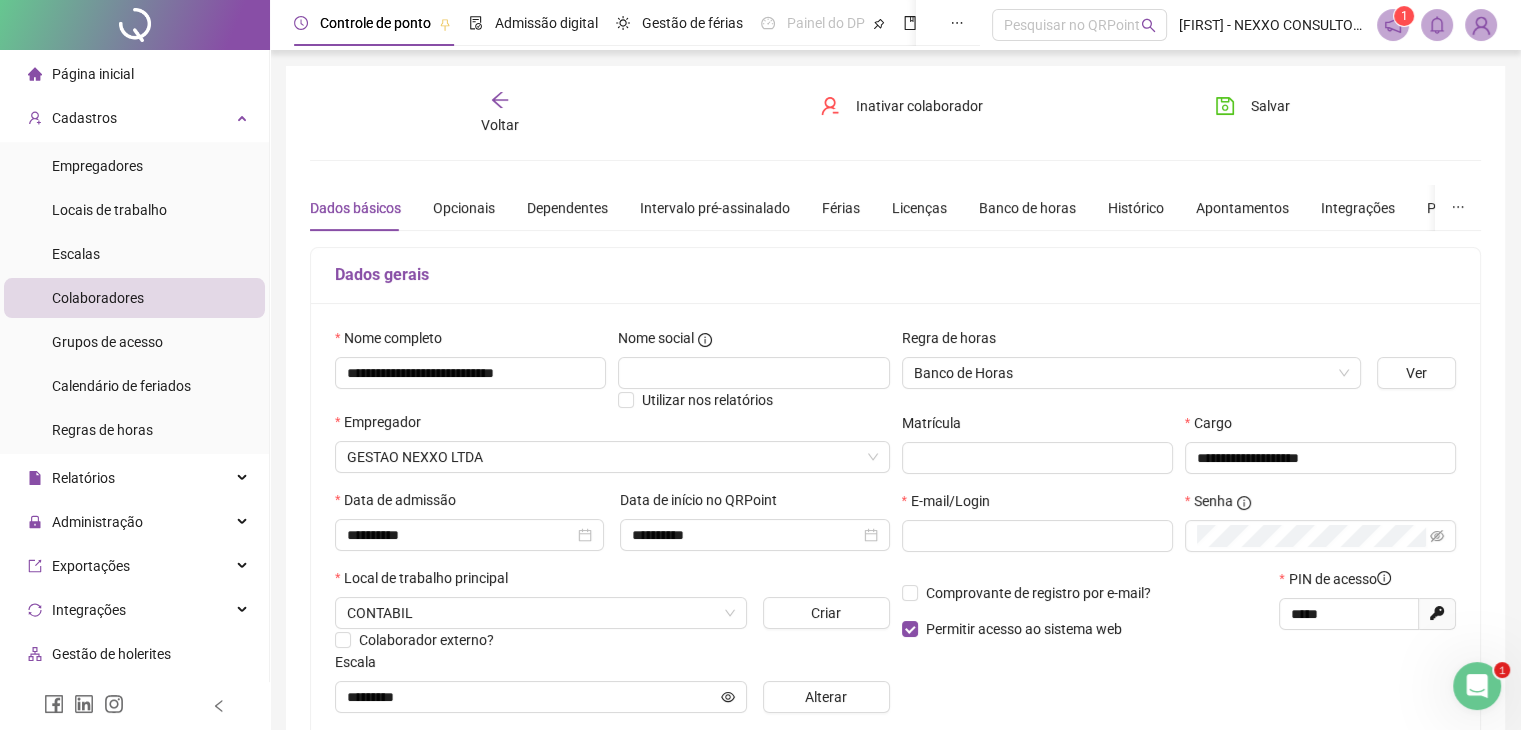 click on "Colaboradores" at bounding box center [98, 298] 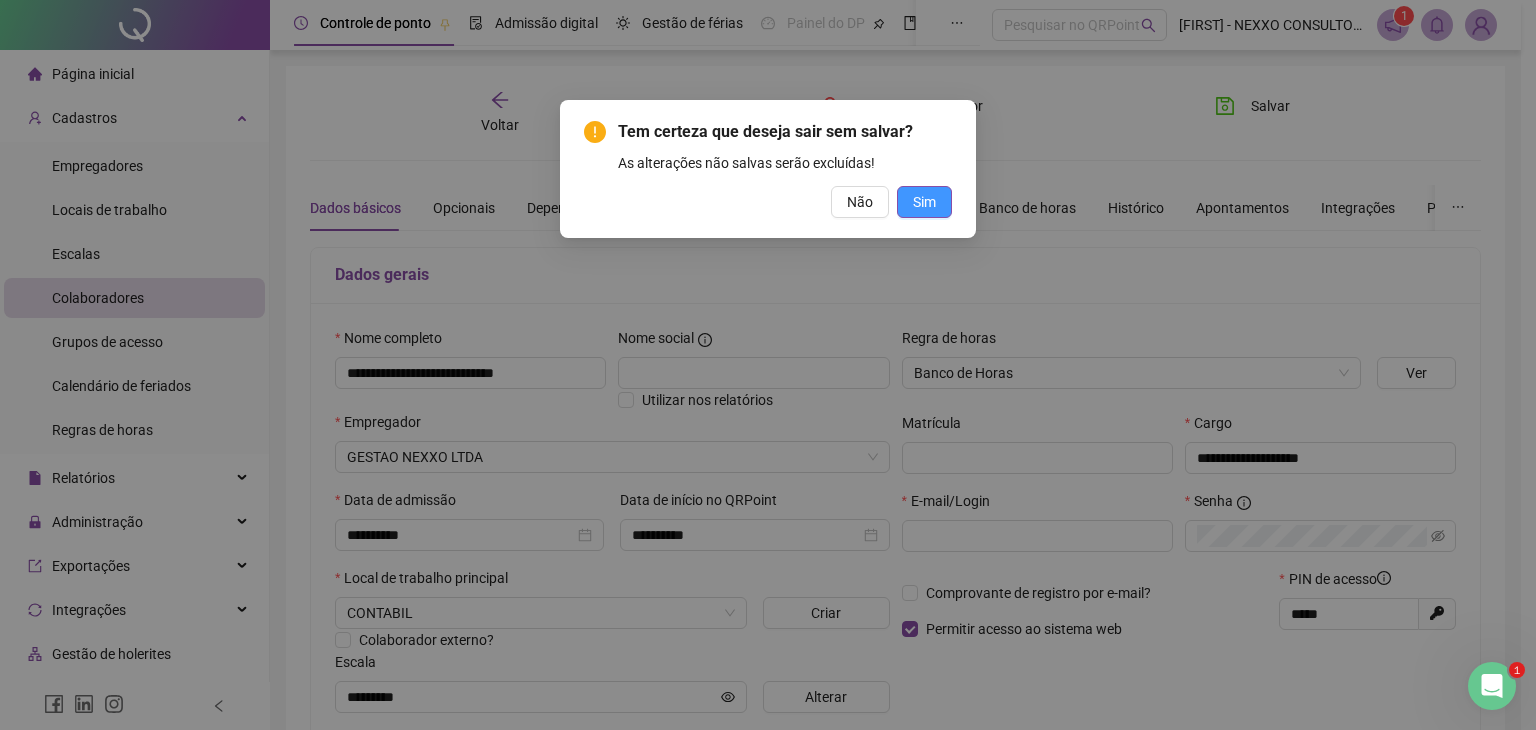 click on "Sim" at bounding box center (924, 202) 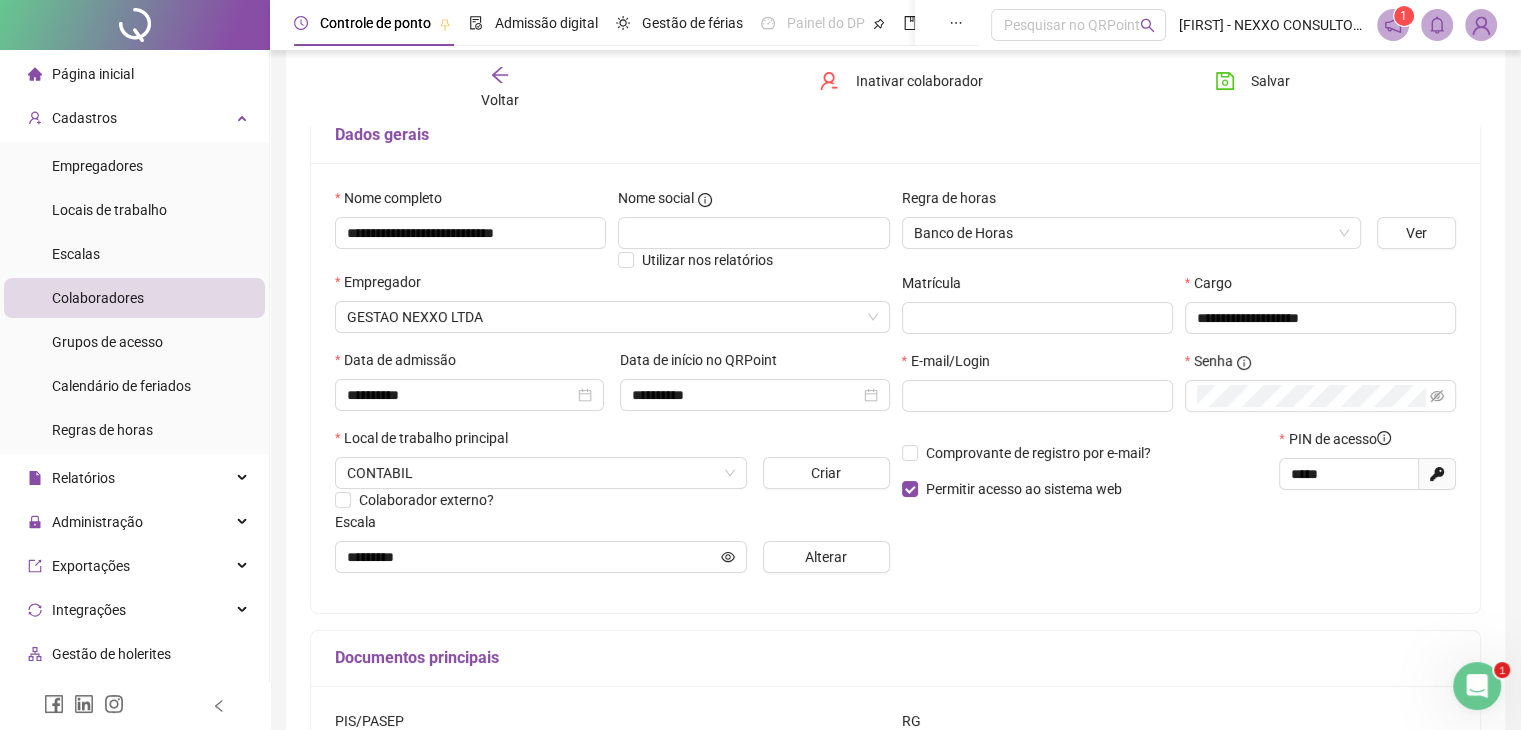 scroll, scrollTop: 0, scrollLeft: 0, axis: both 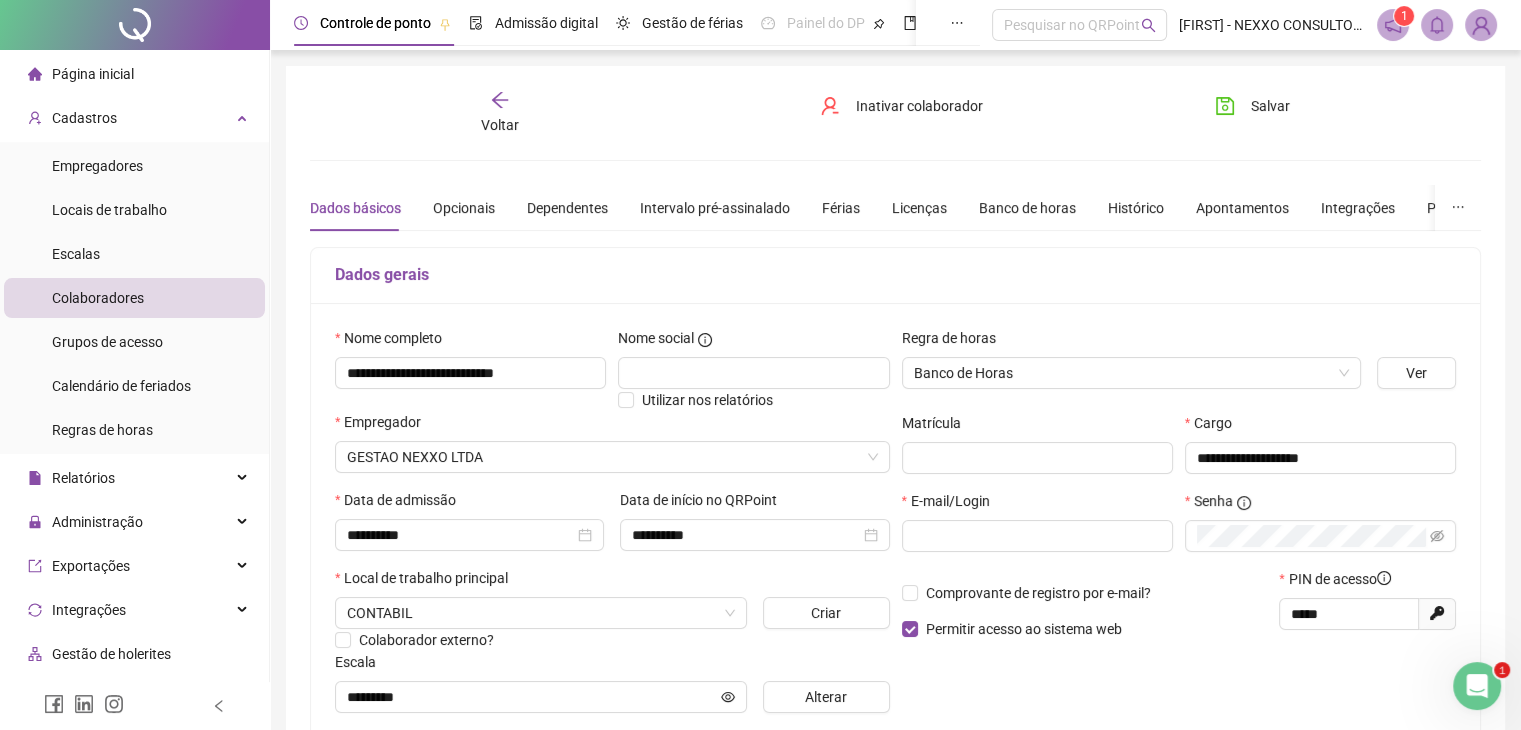 click on "Colaboradores" at bounding box center (134, 298) 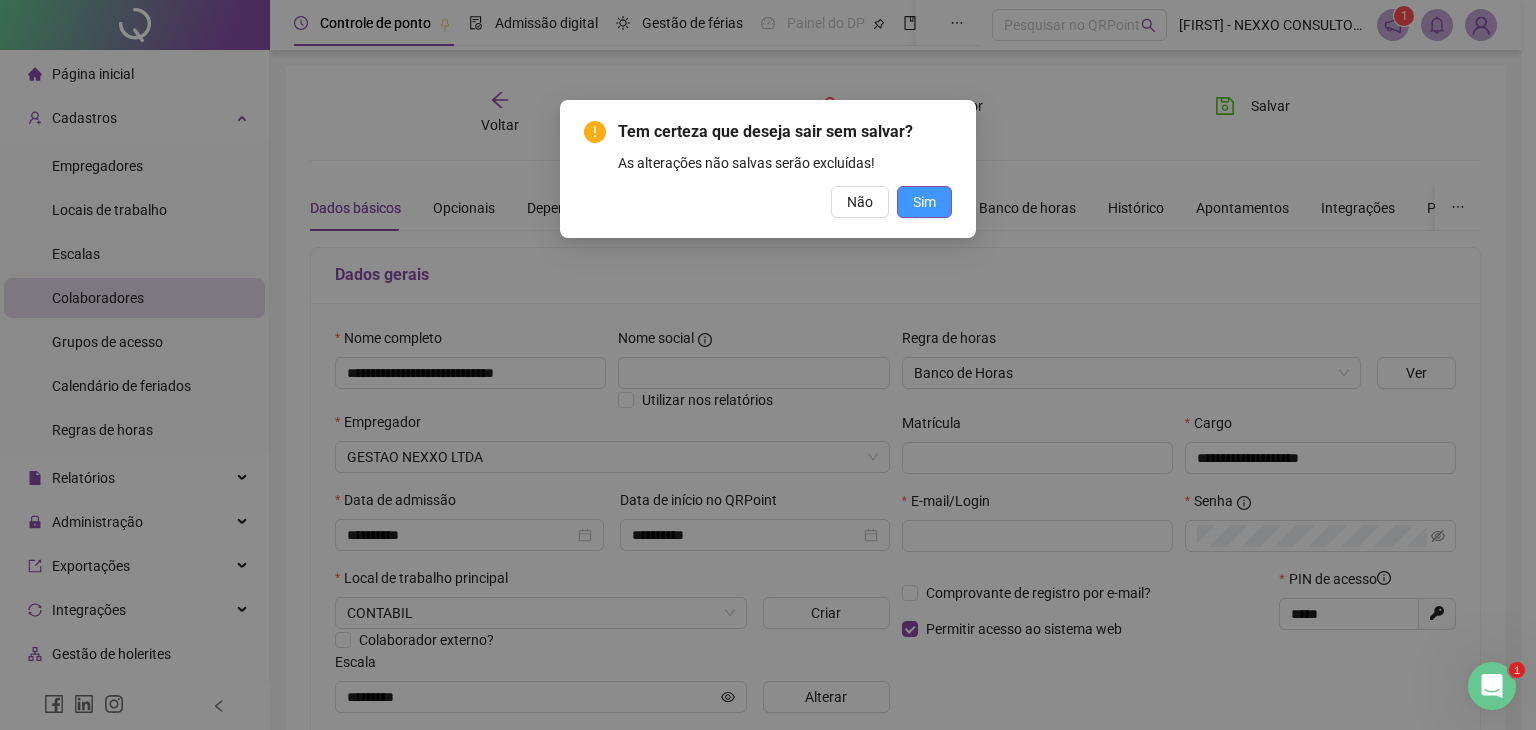 click on "Sim" at bounding box center (924, 202) 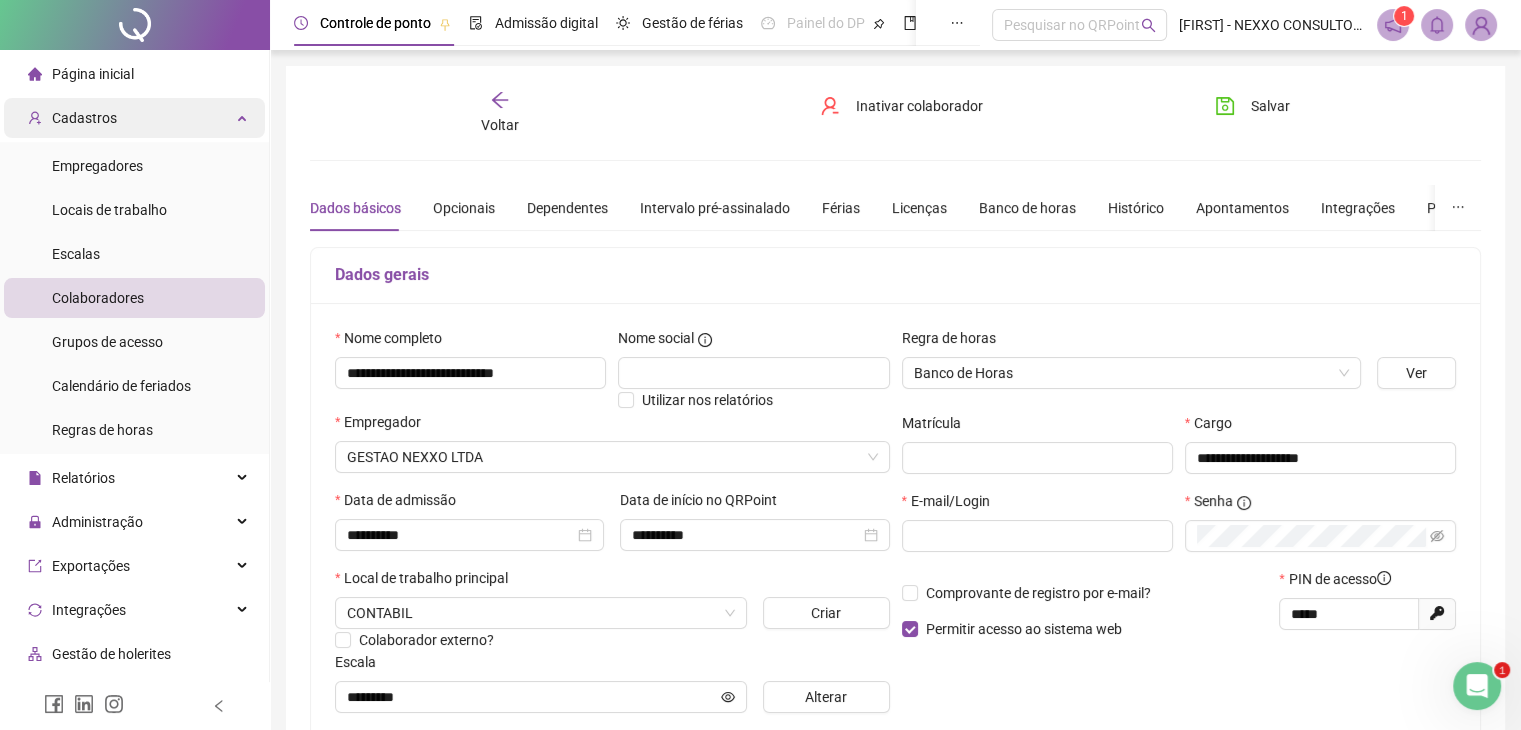 click on "Cadastros" at bounding box center (84, 118) 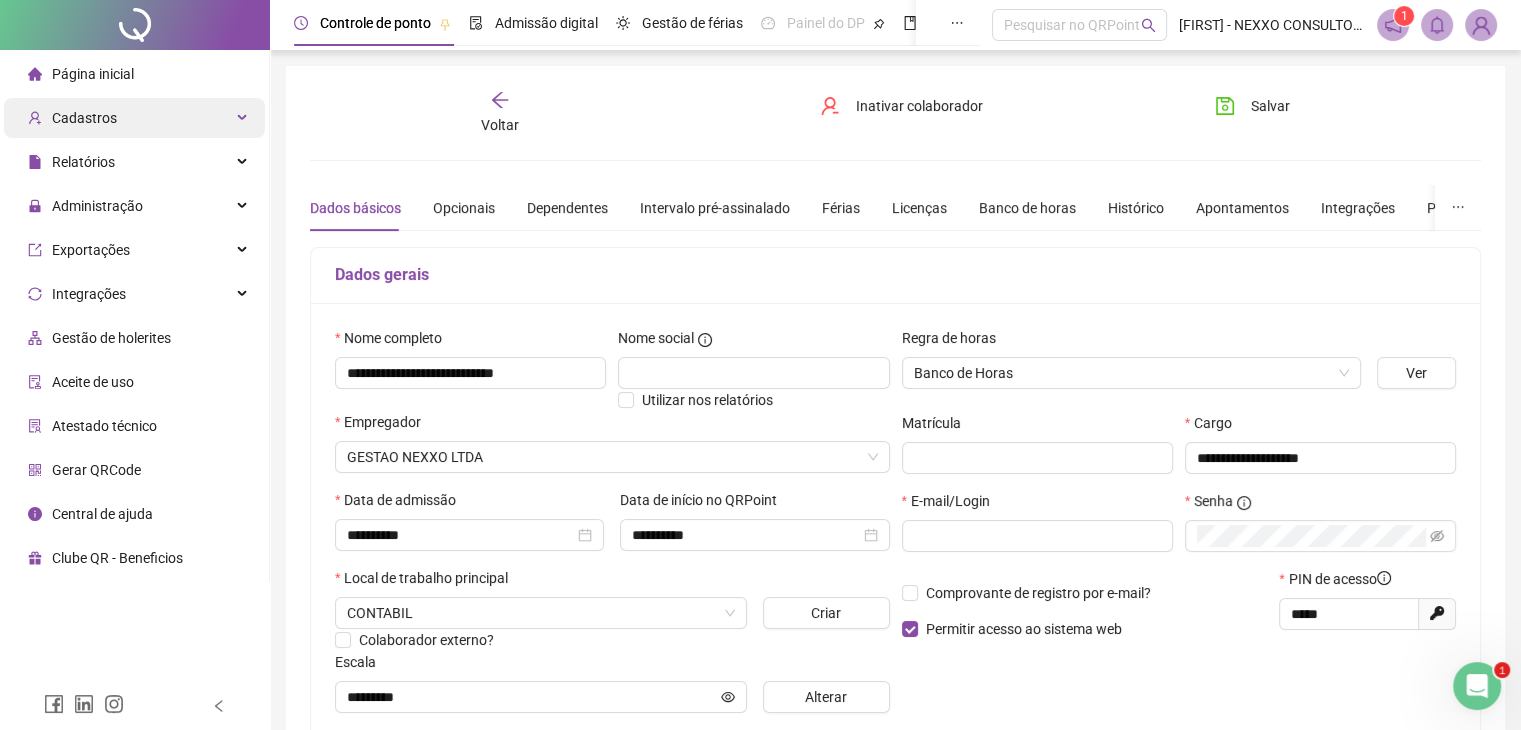 click on "Cadastros" at bounding box center (84, 118) 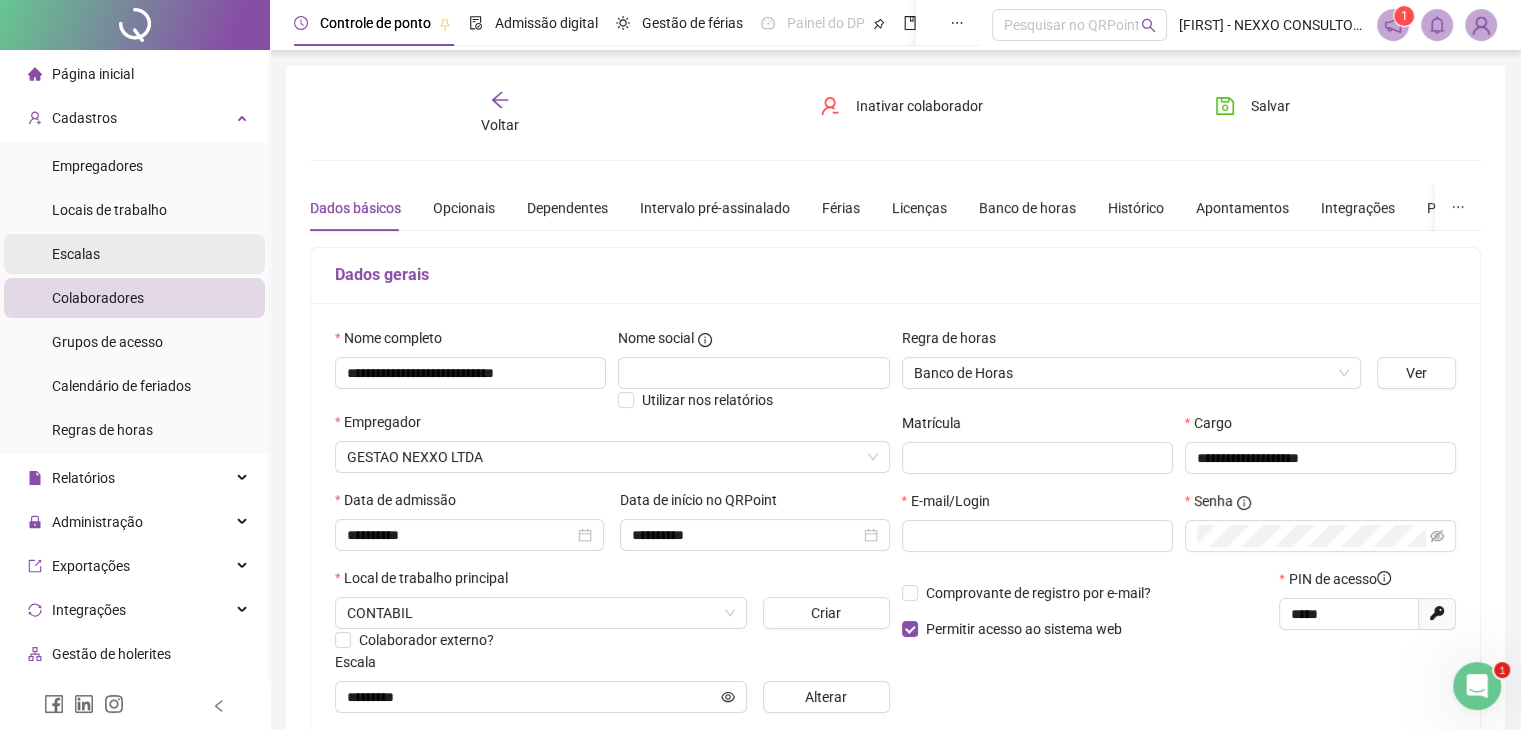 click on "Escalas" at bounding box center [134, 254] 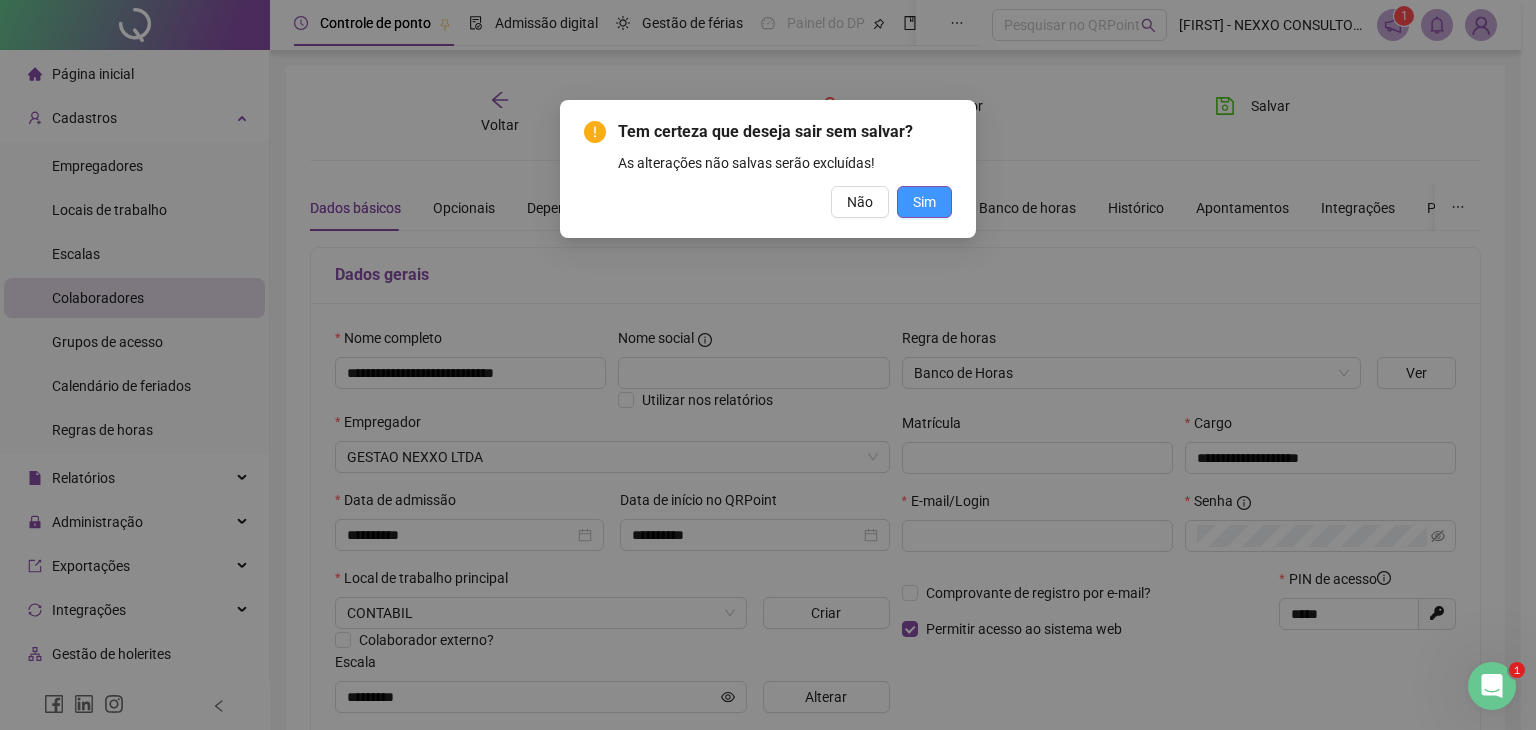 click on "Sim" at bounding box center (924, 202) 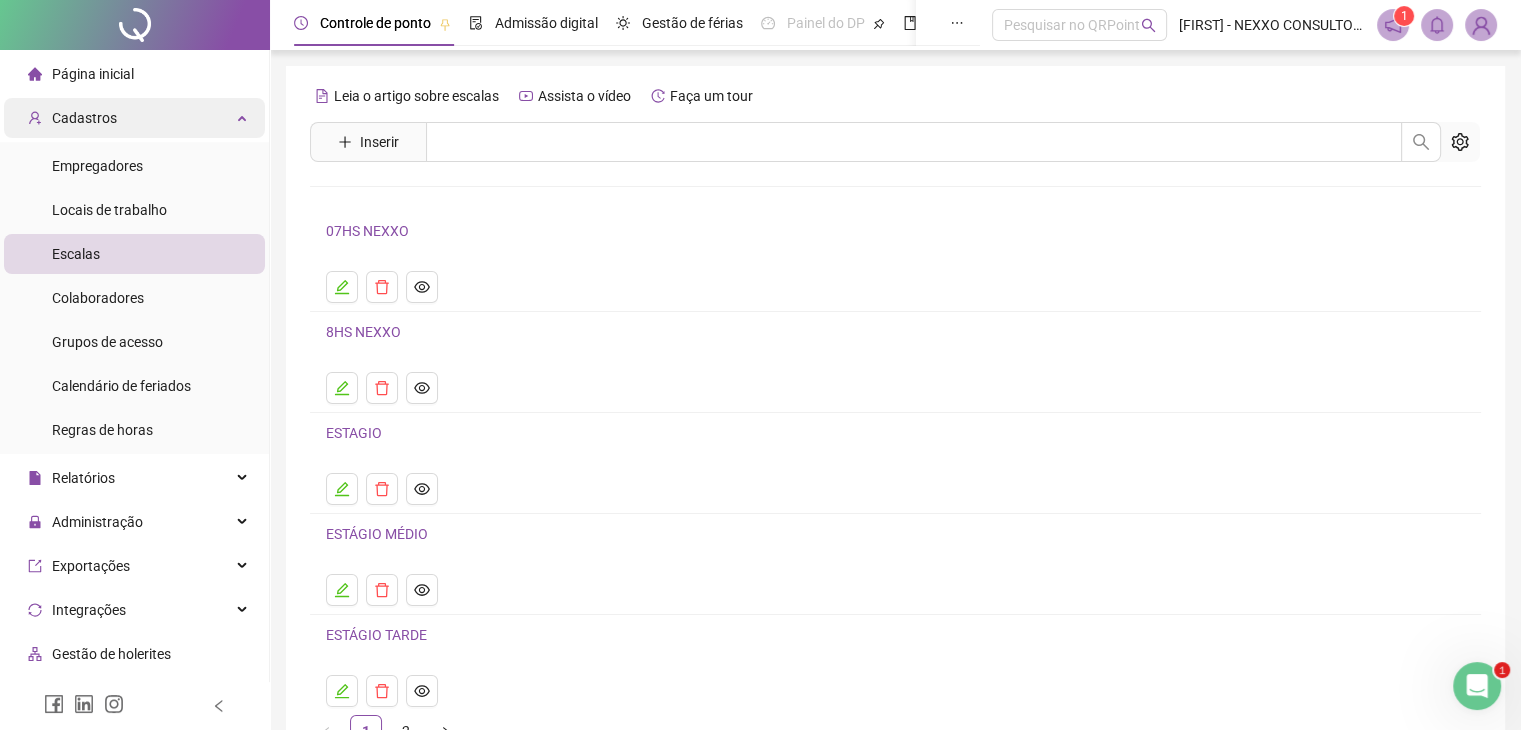click on "Cadastros" at bounding box center (134, 118) 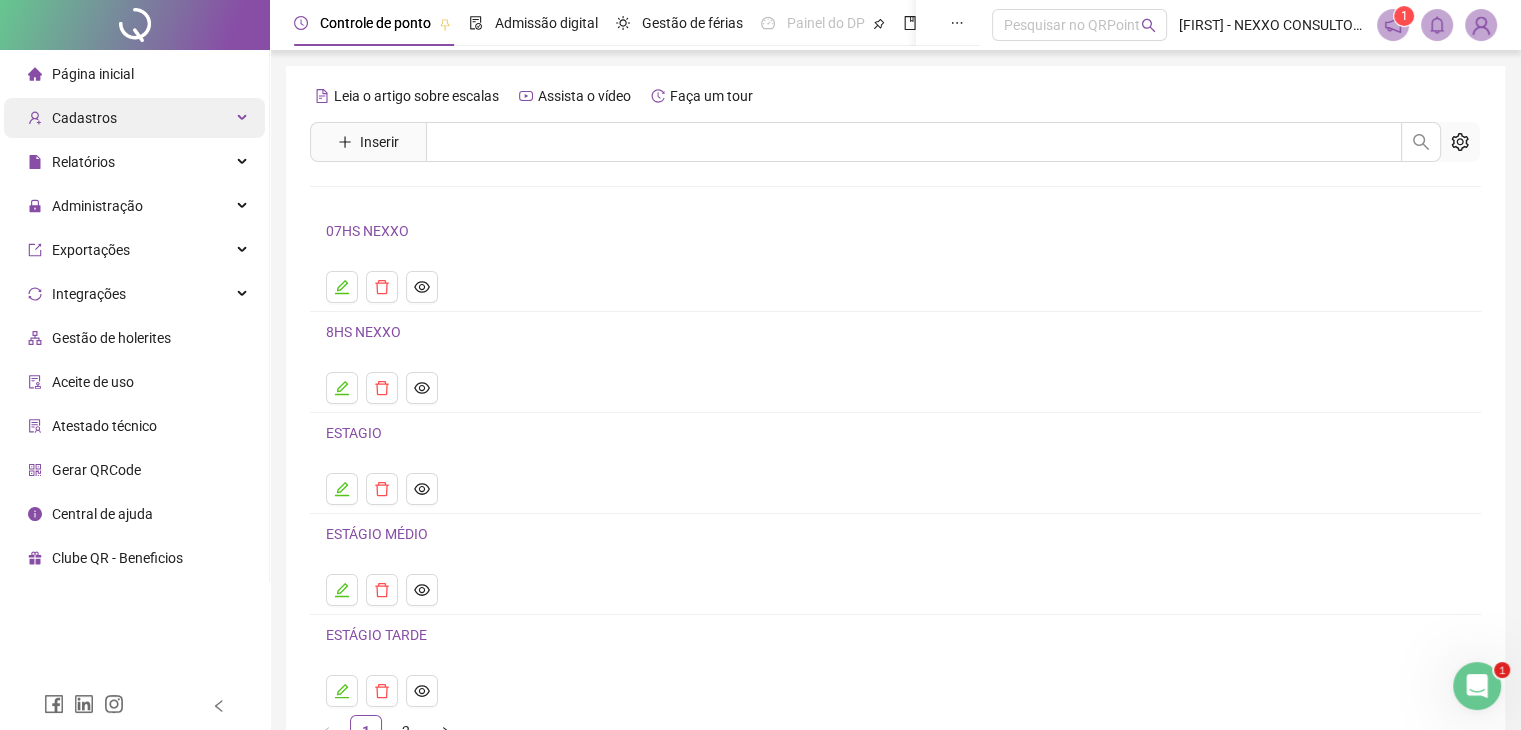 click on "Cadastros" at bounding box center (134, 118) 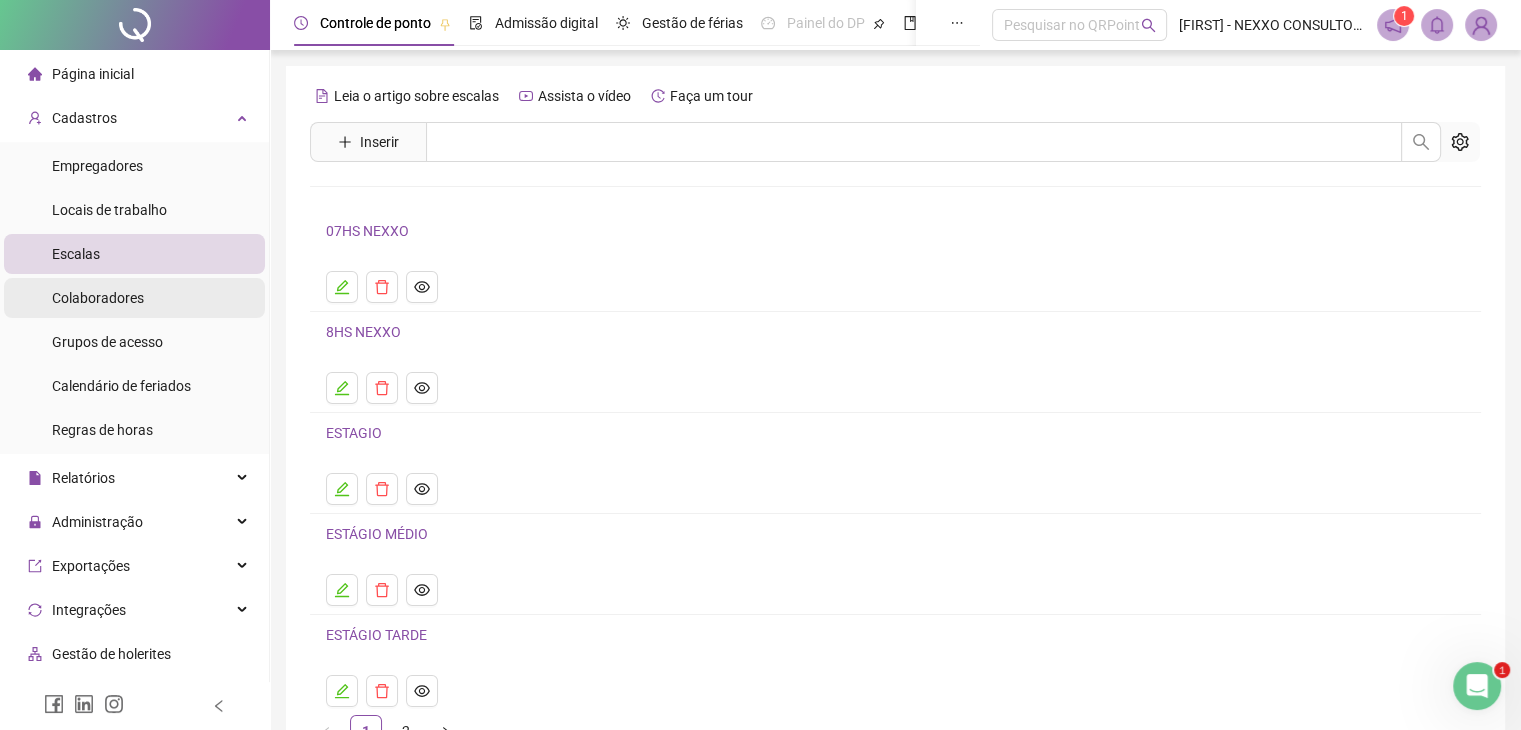 click on "Colaboradores" at bounding box center (98, 298) 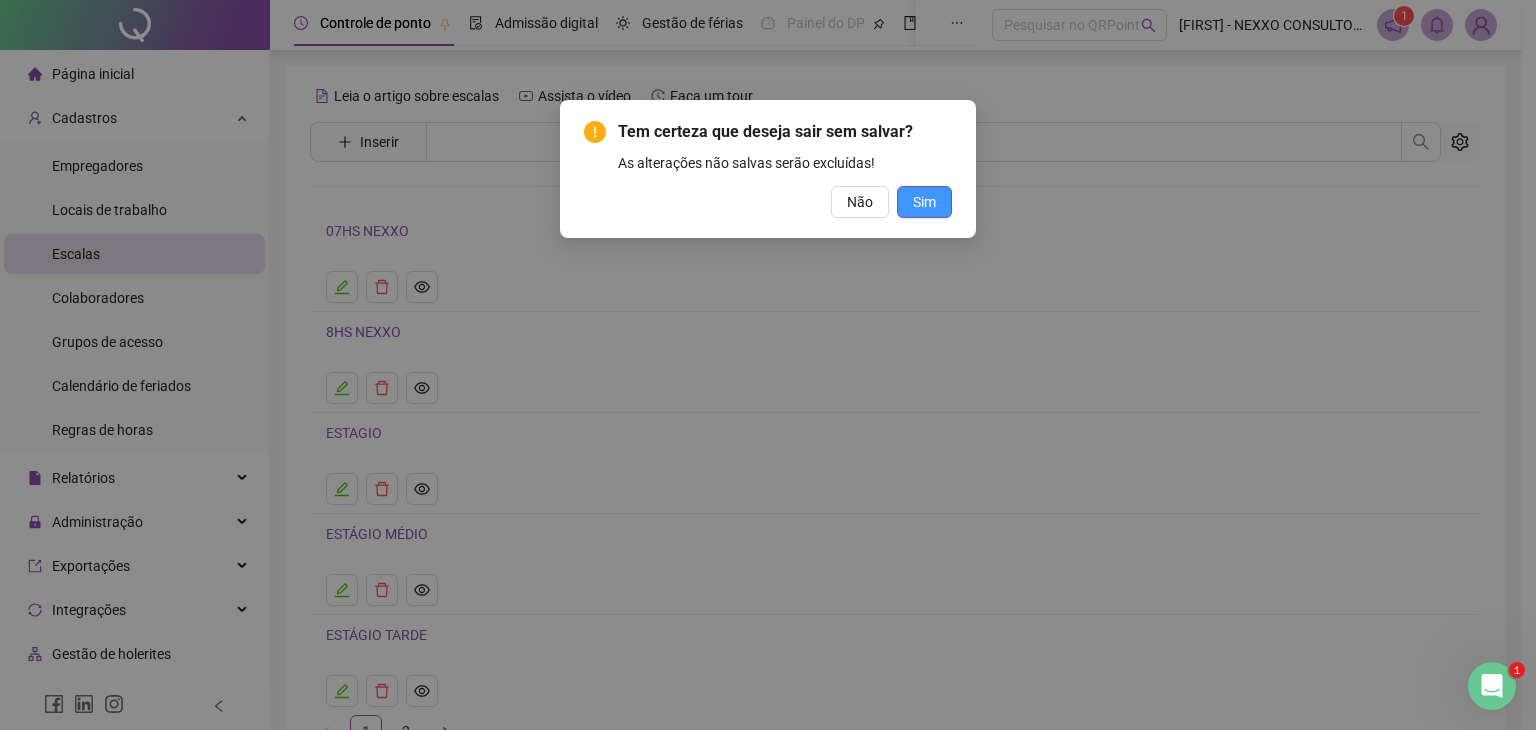 click on "Sim" at bounding box center (924, 202) 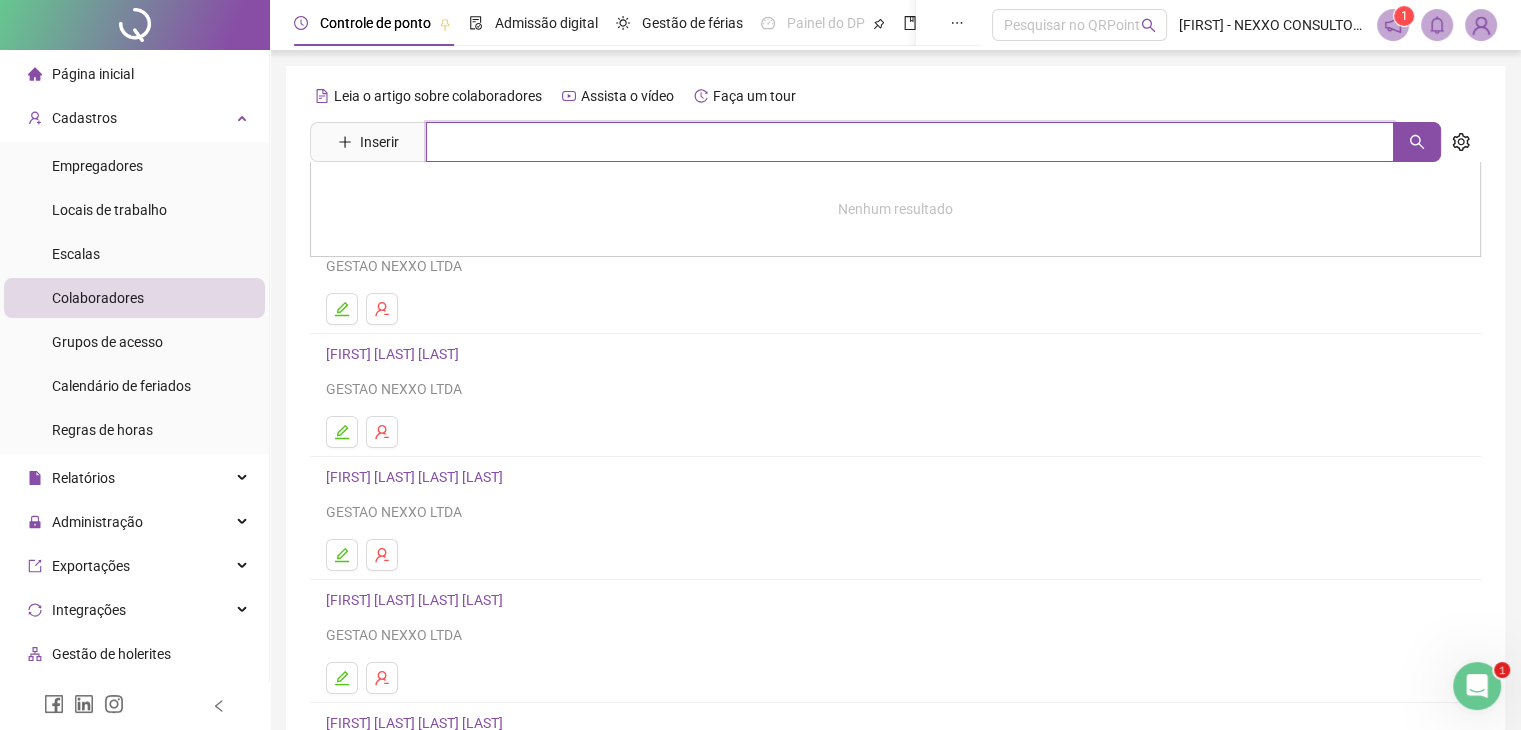click at bounding box center [910, 142] 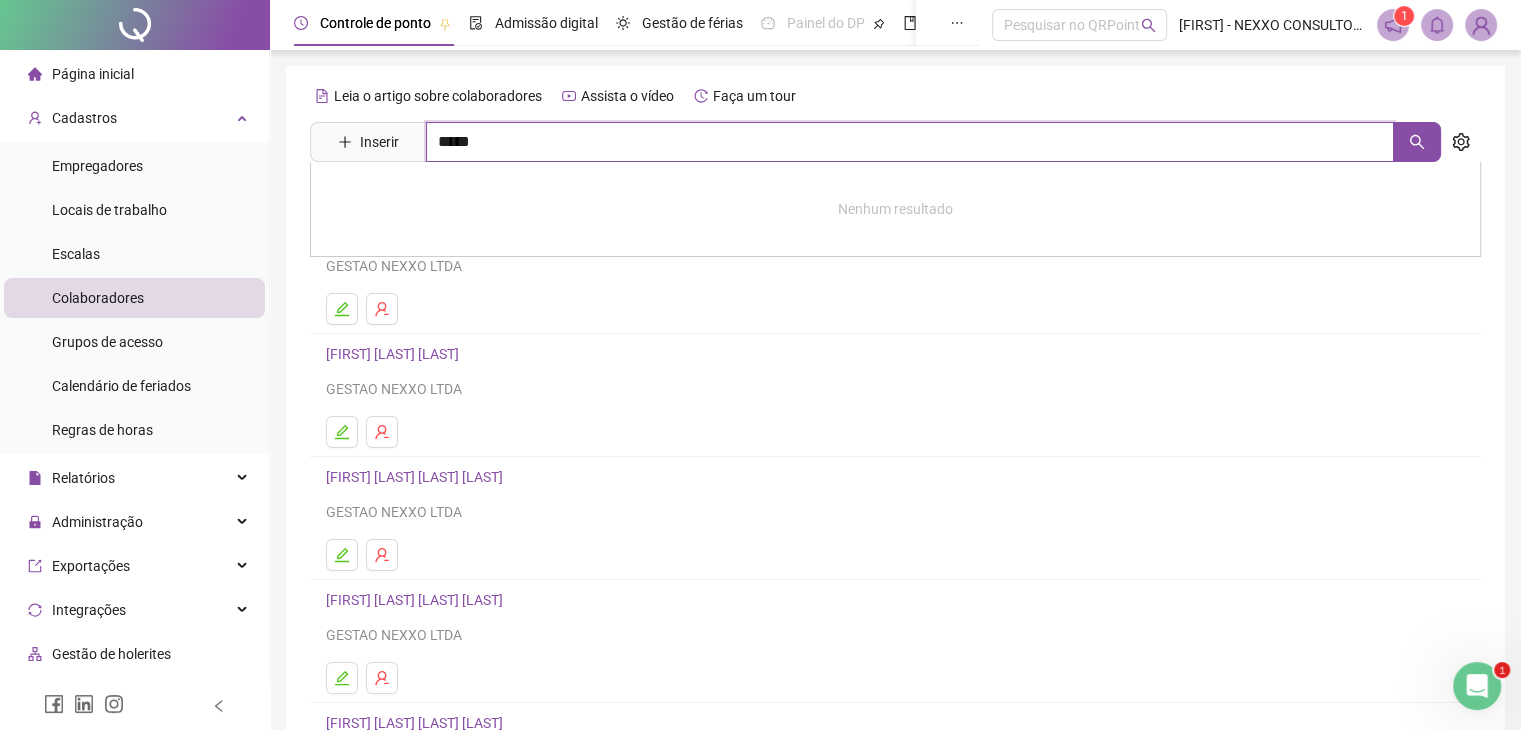 type on "*****" 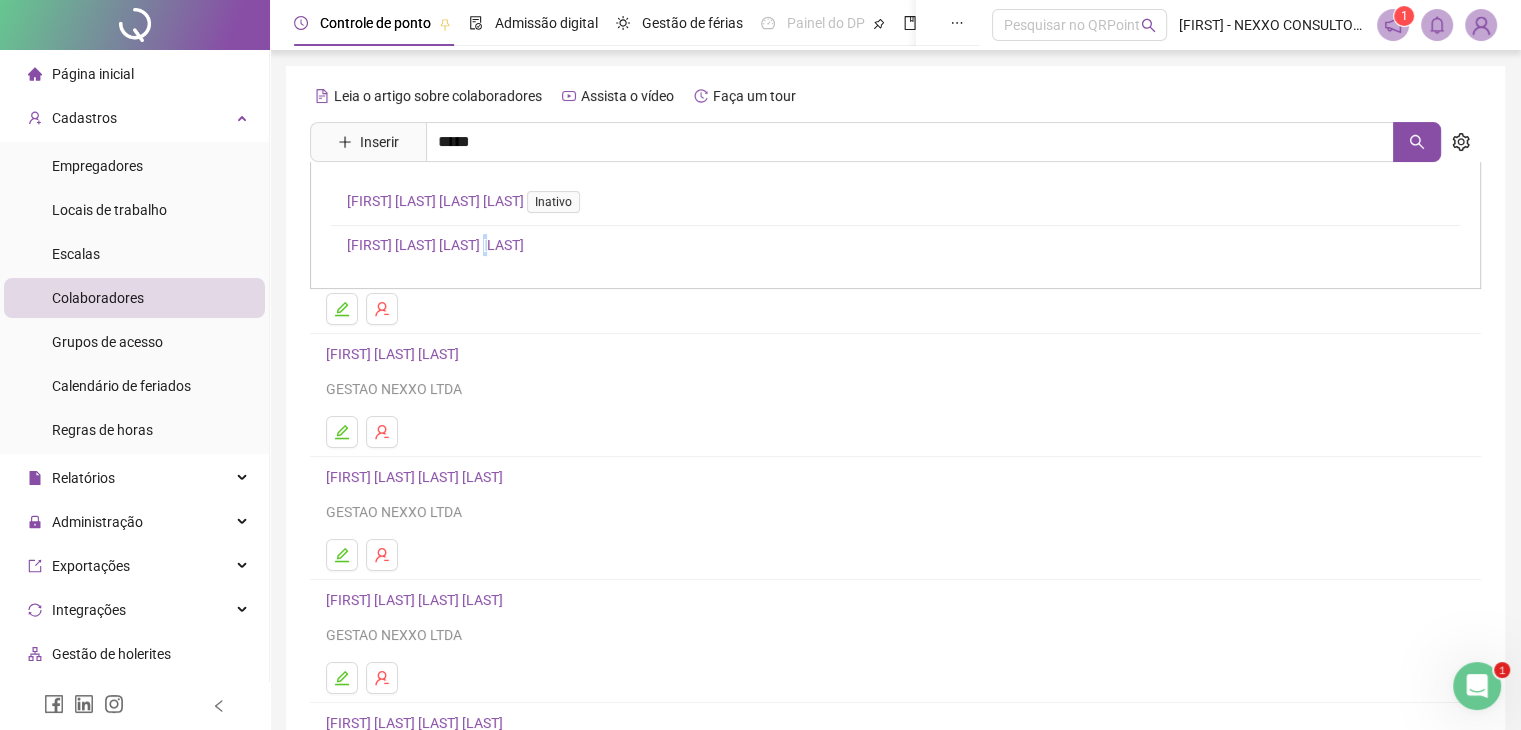 click on "[FIRST] [LAST] [LAST] [LAST]" at bounding box center [435, 245] 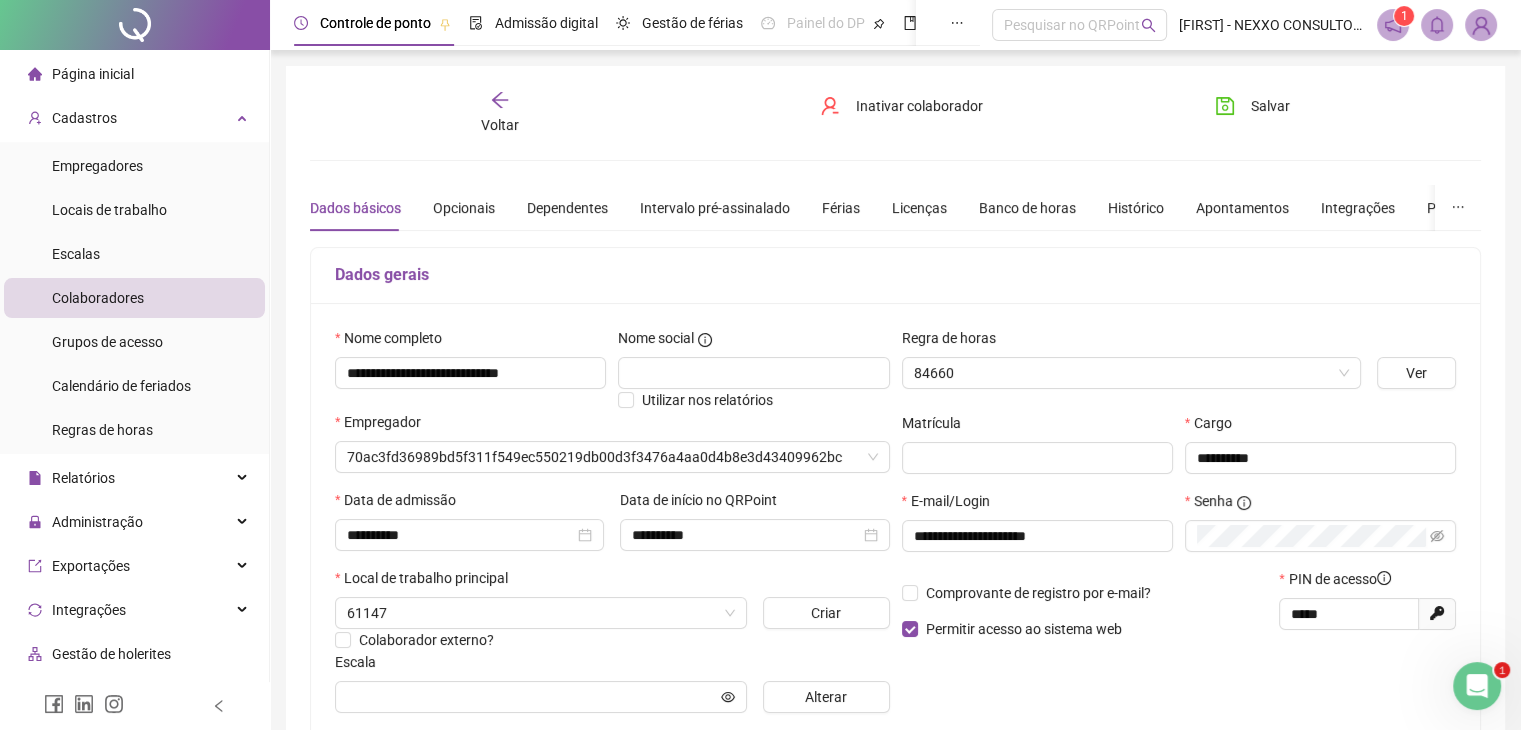 type on "*******" 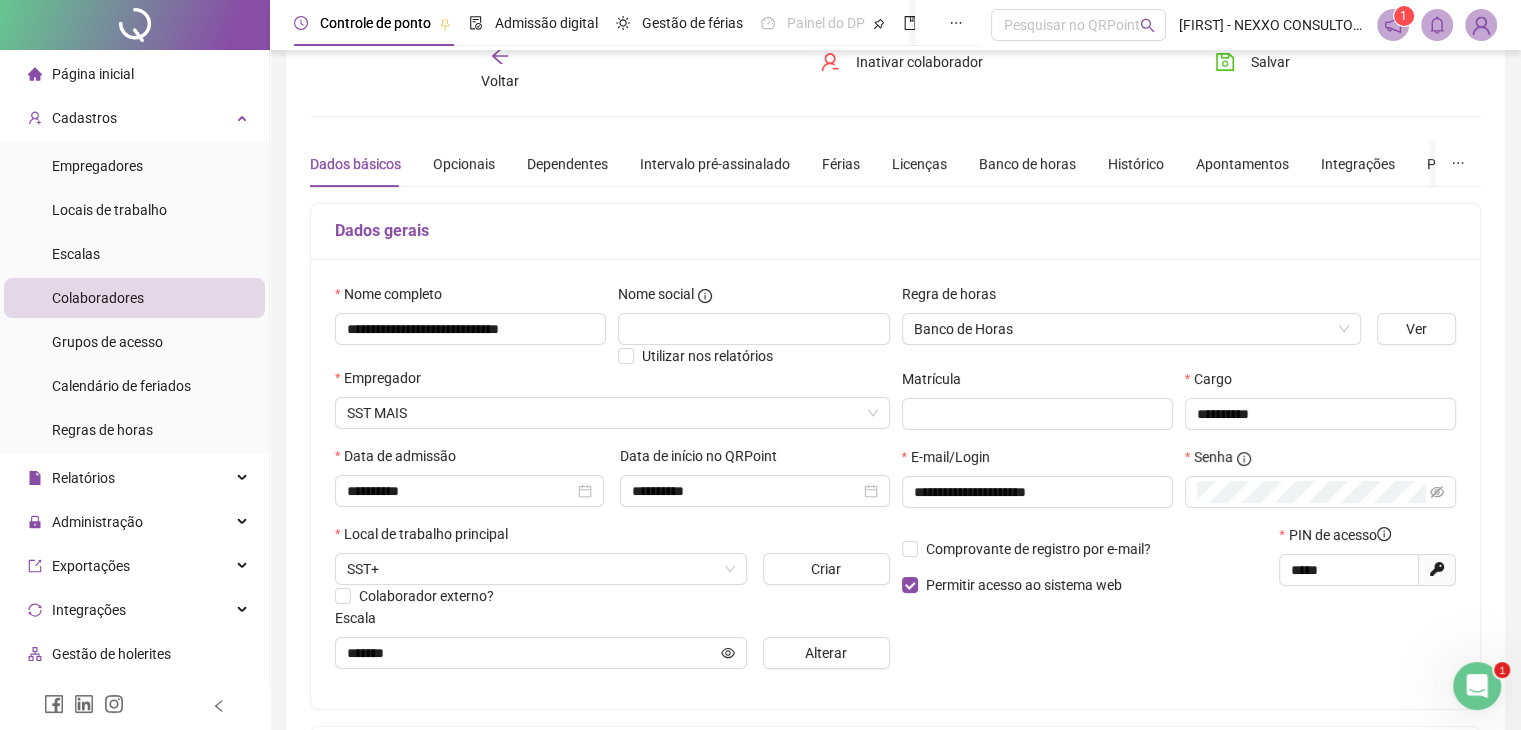scroll, scrollTop: 100, scrollLeft: 0, axis: vertical 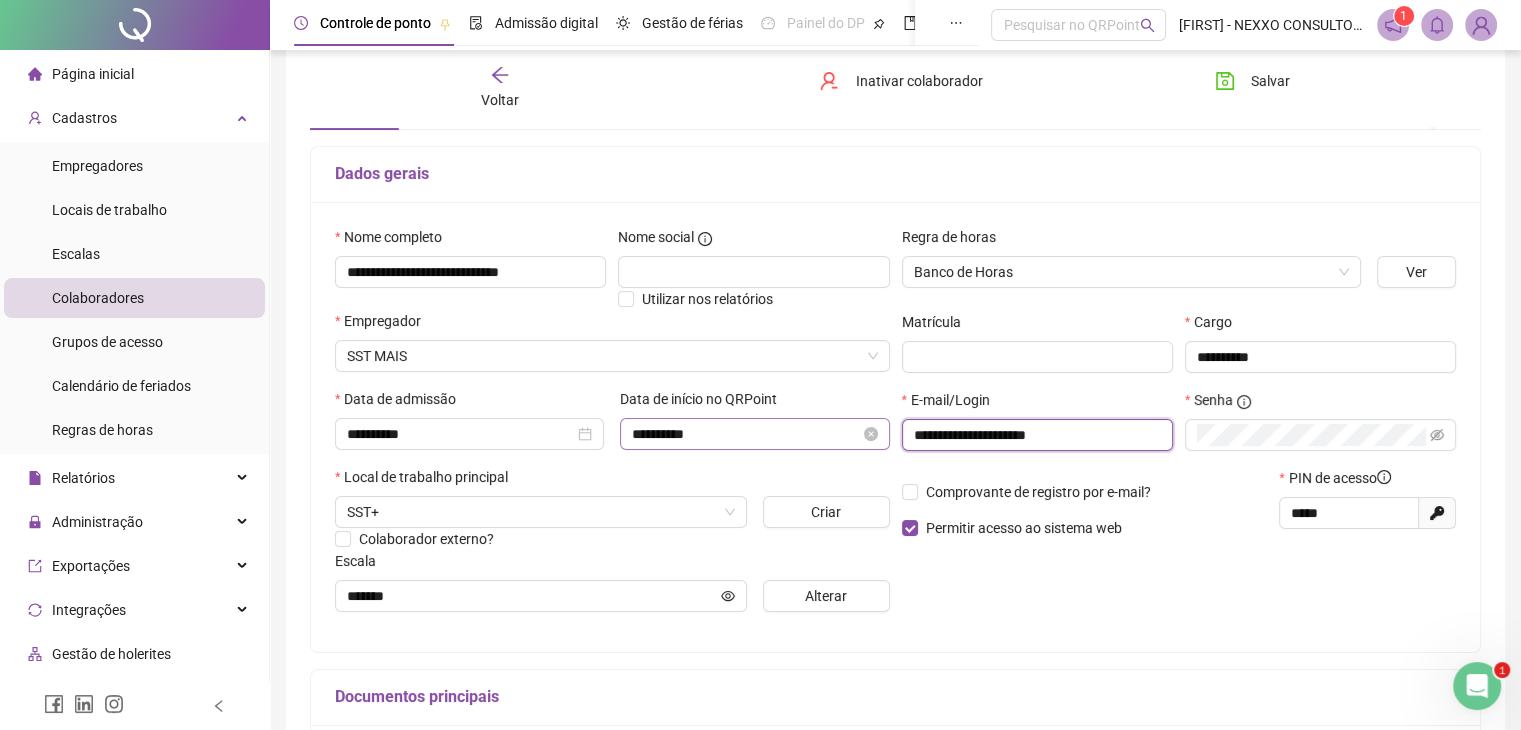 drag, startPoint x: 1101, startPoint y: 441, endPoint x: 773, endPoint y: 429, distance: 328.21945 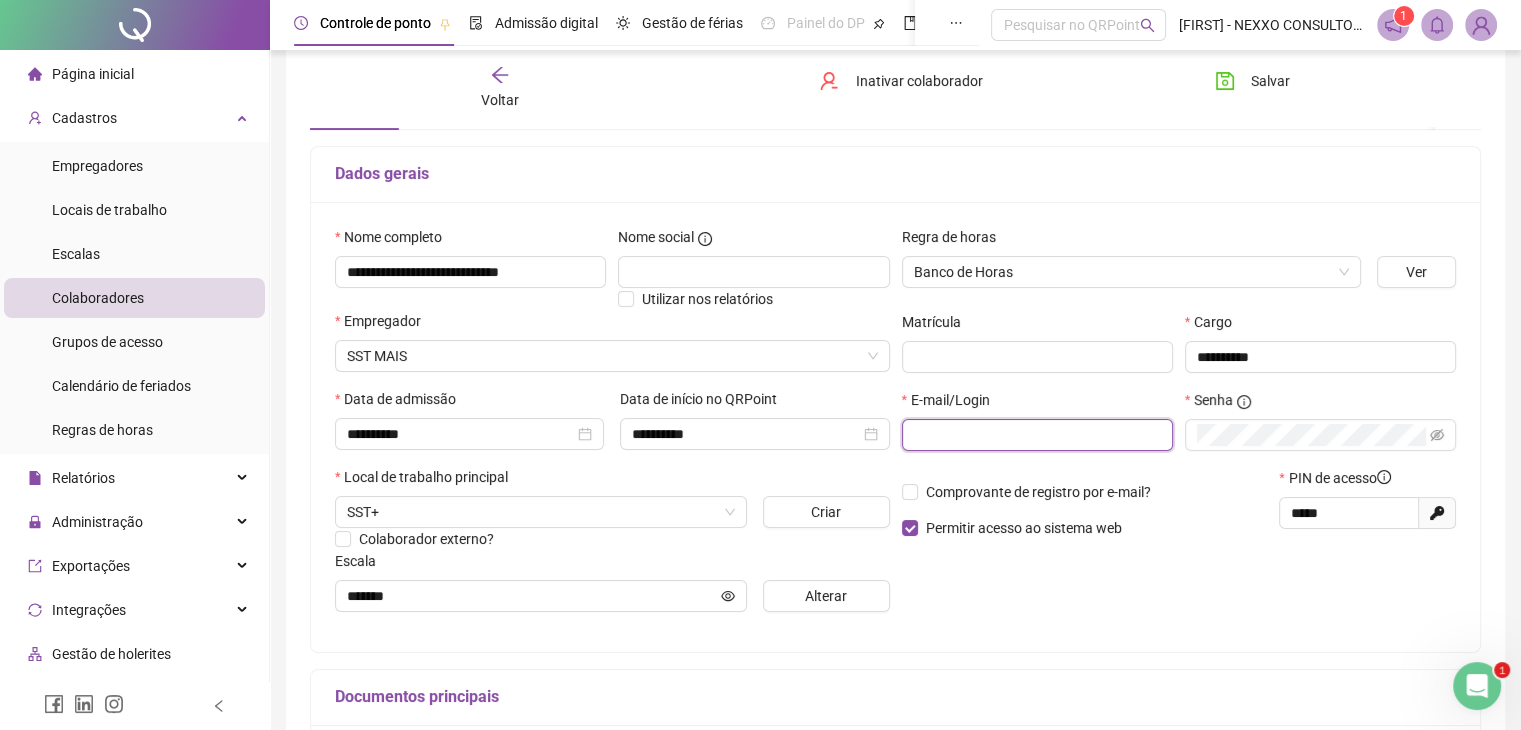 paste on "**********" 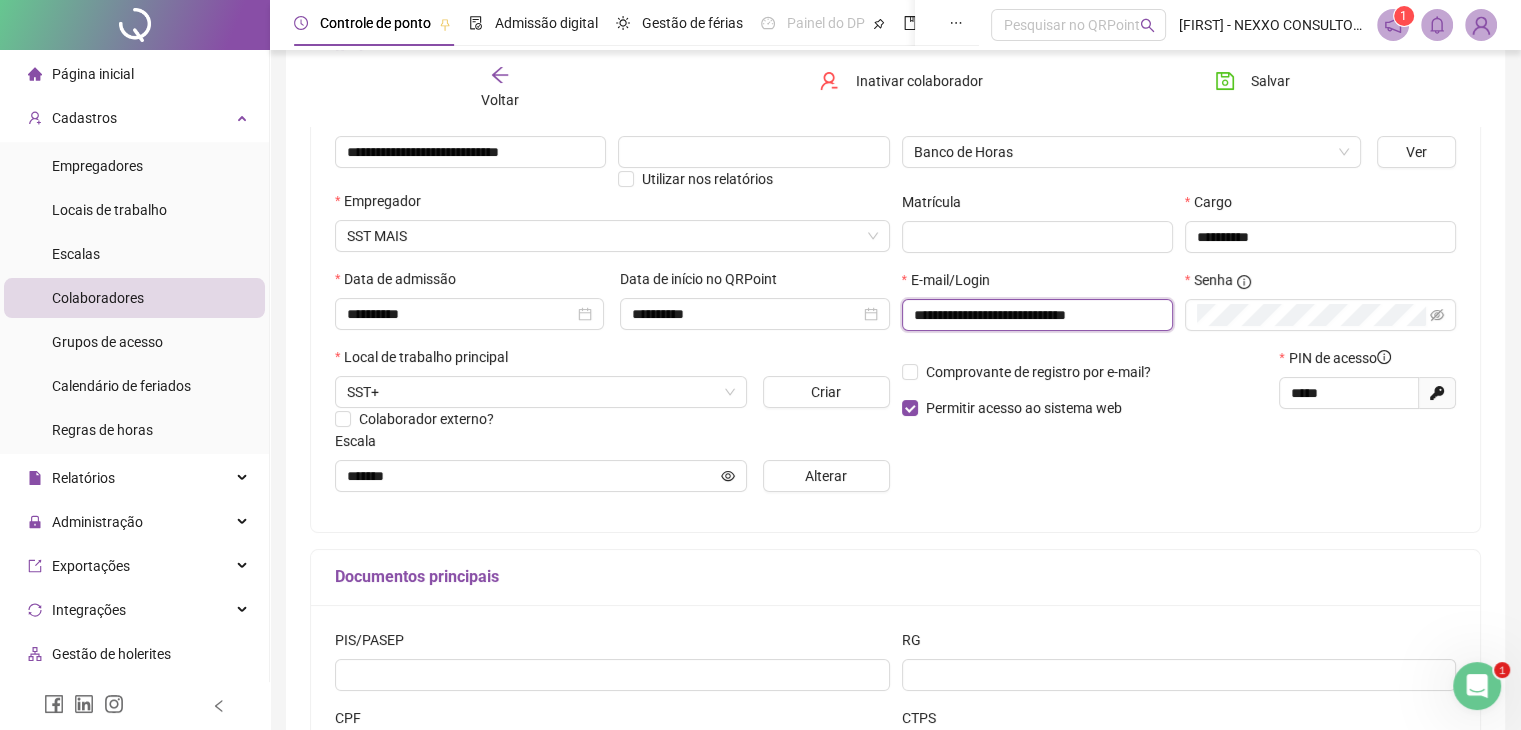 scroll, scrollTop: 211, scrollLeft: 0, axis: vertical 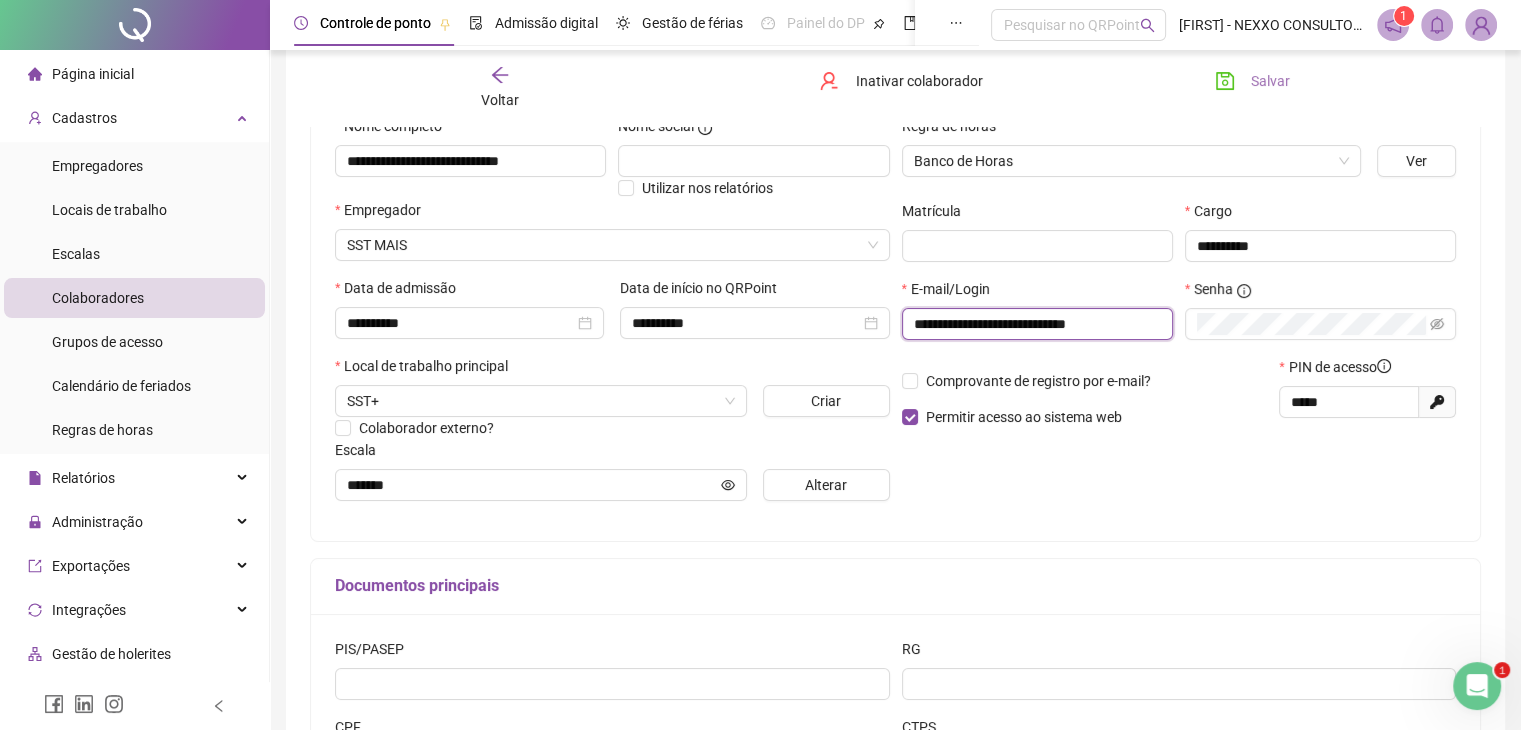 type on "**********" 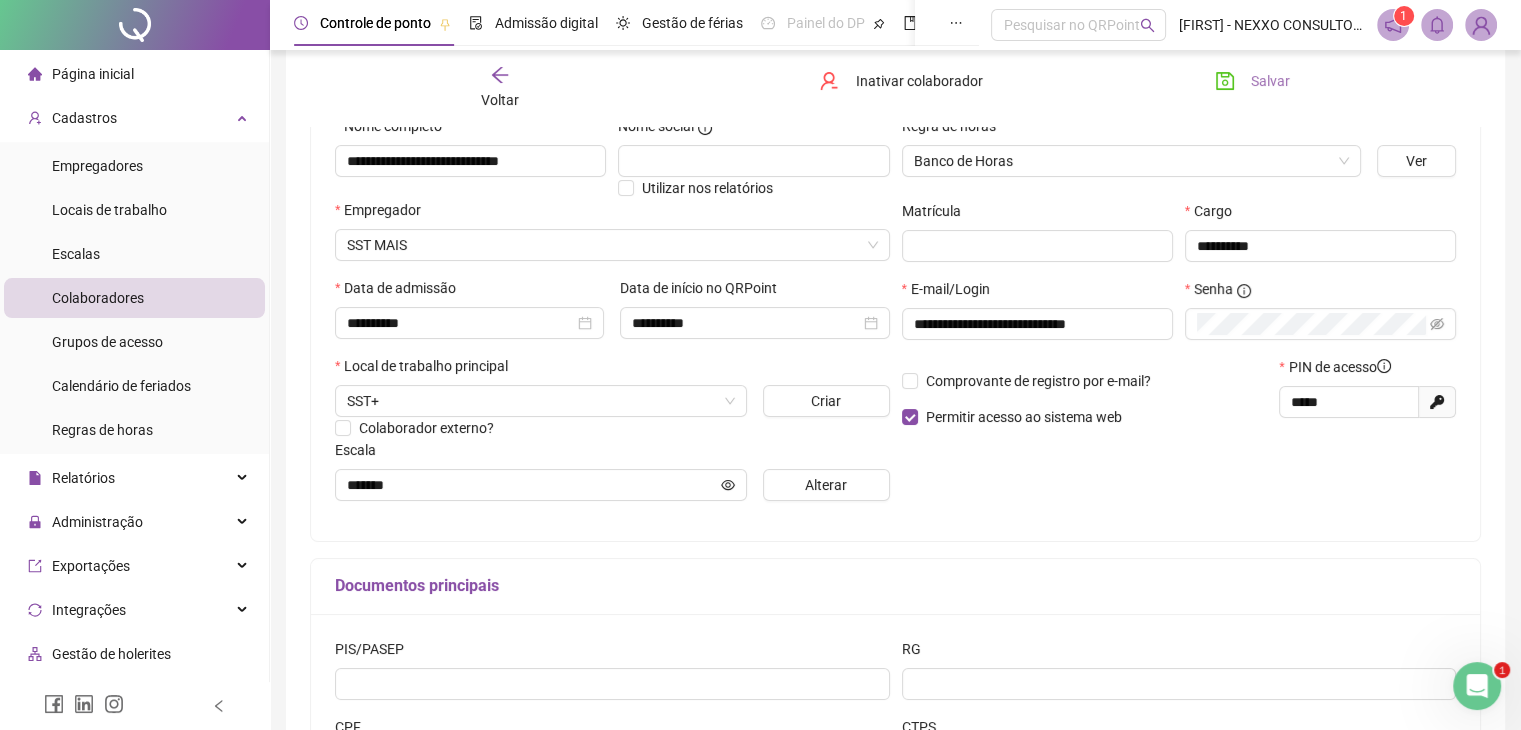 click on "Salvar" at bounding box center [1270, 81] 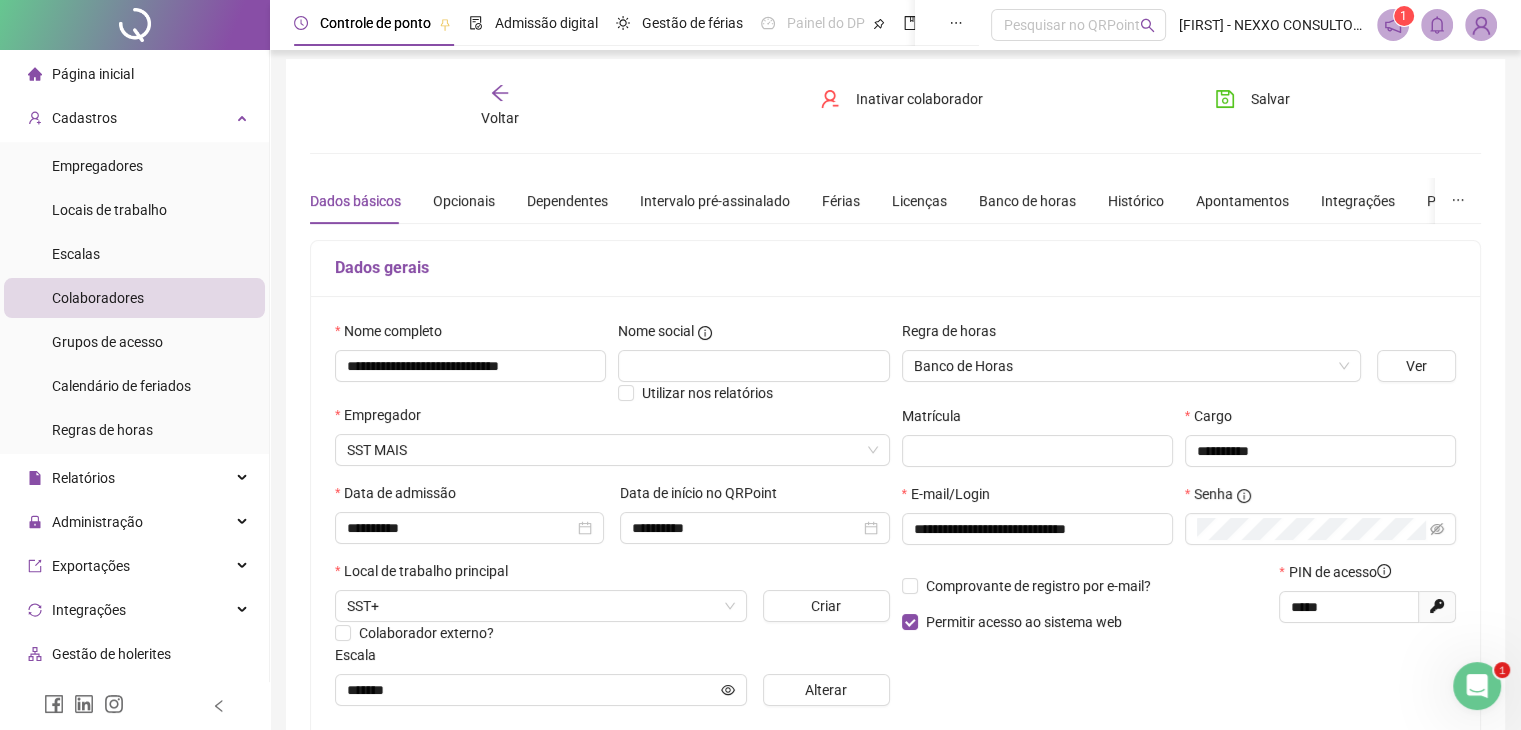 scroll, scrollTop: 0, scrollLeft: 0, axis: both 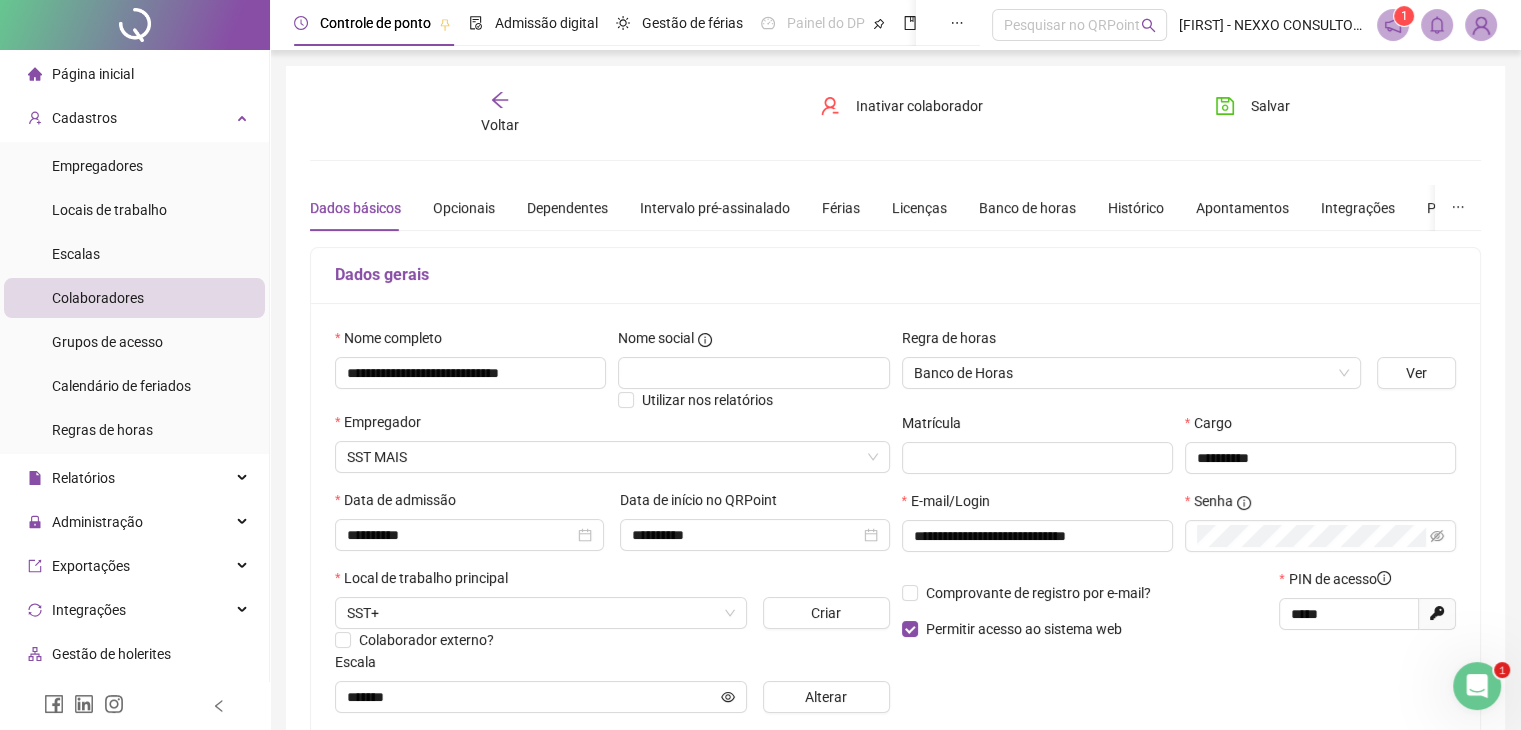 click on "Colaboradores" at bounding box center [134, 298] 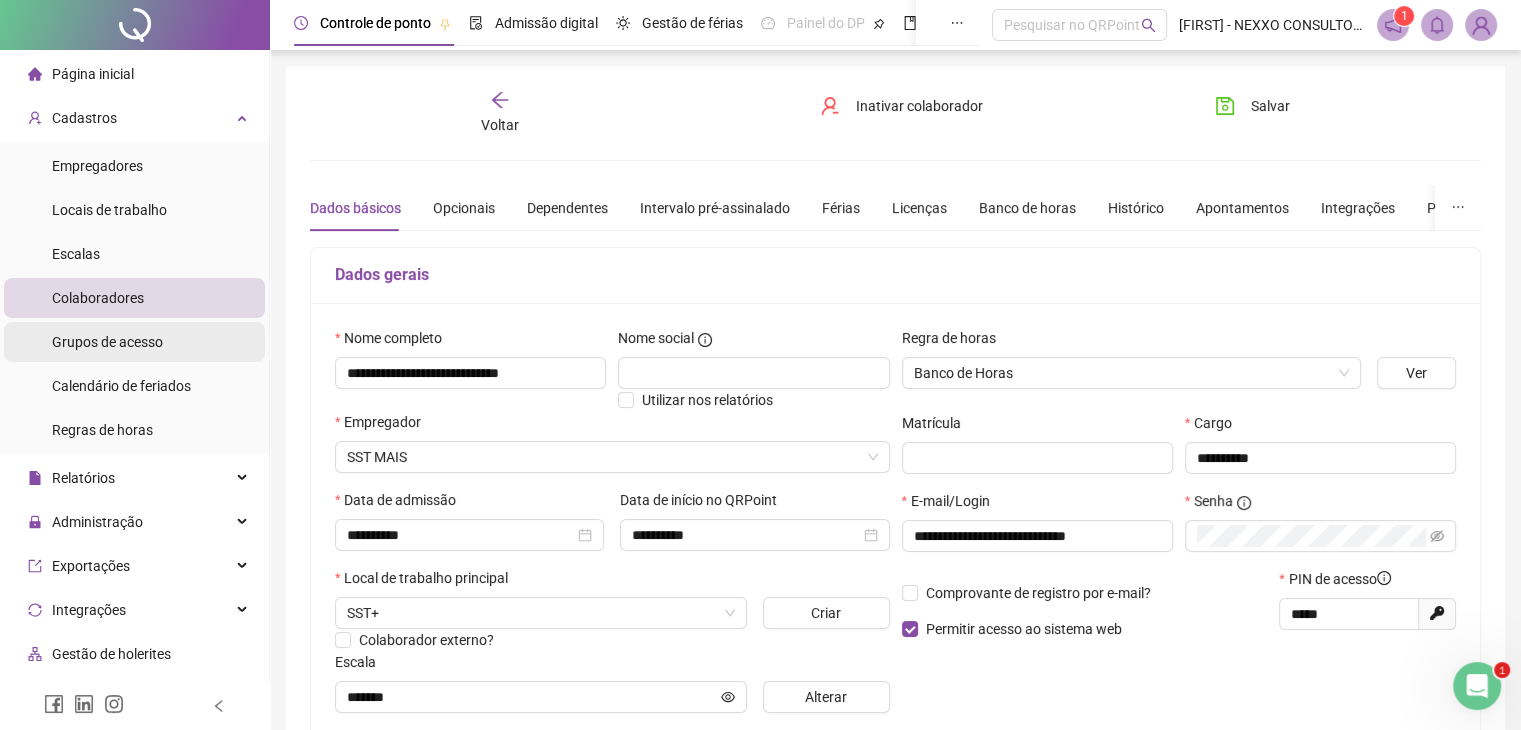 click on "Grupos de acesso" at bounding box center [107, 342] 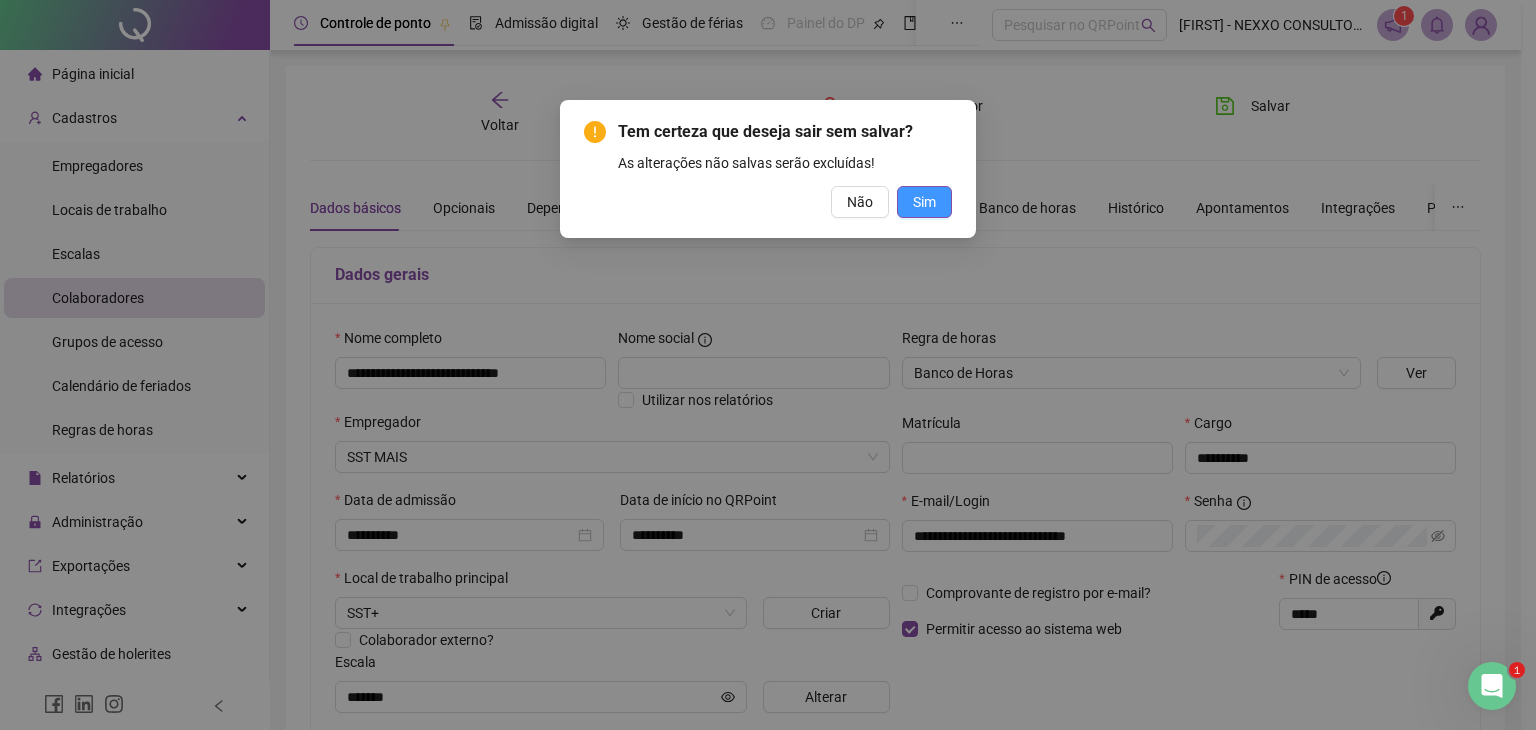 click on "Sim" at bounding box center [924, 202] 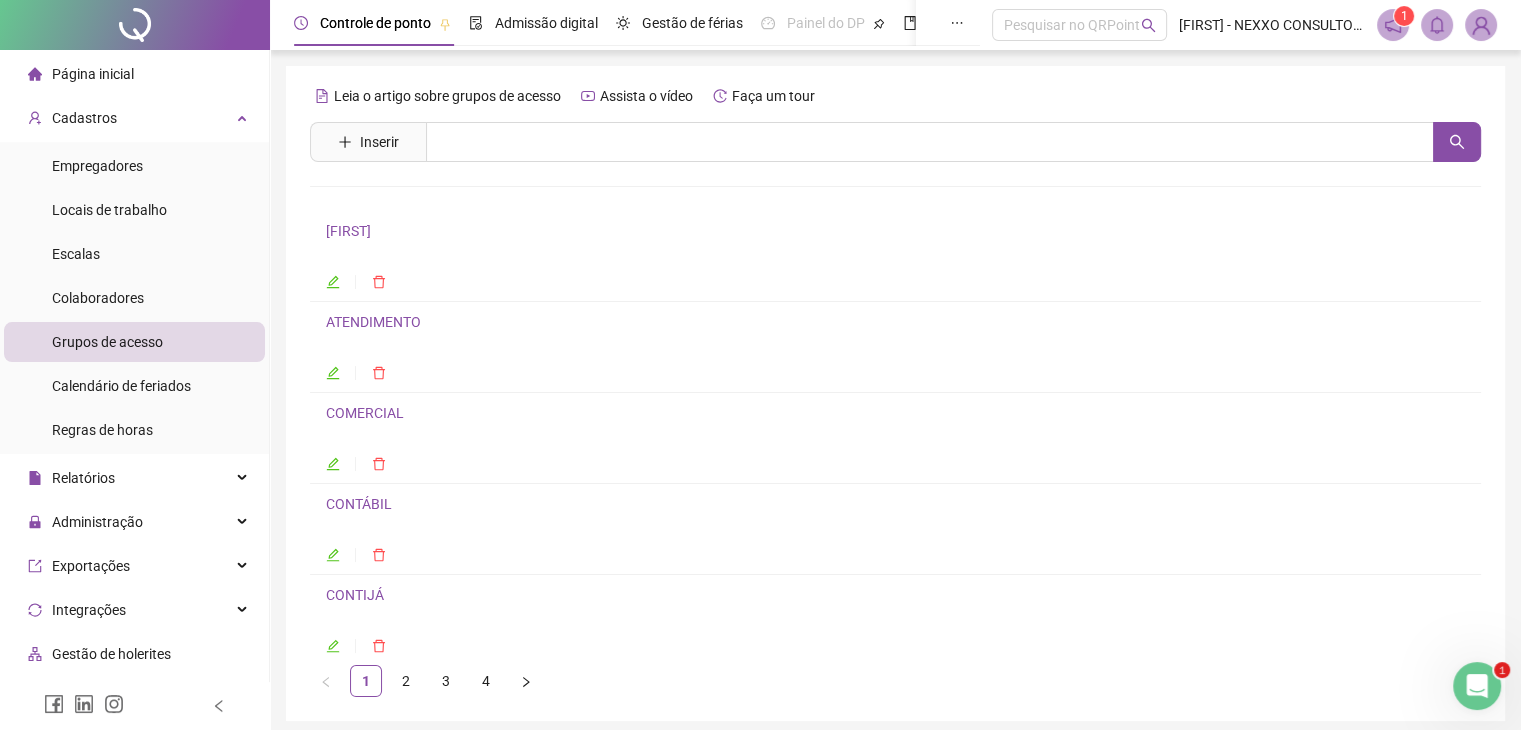 click on "CONTÁBIL" at bounding box center (359, 504) 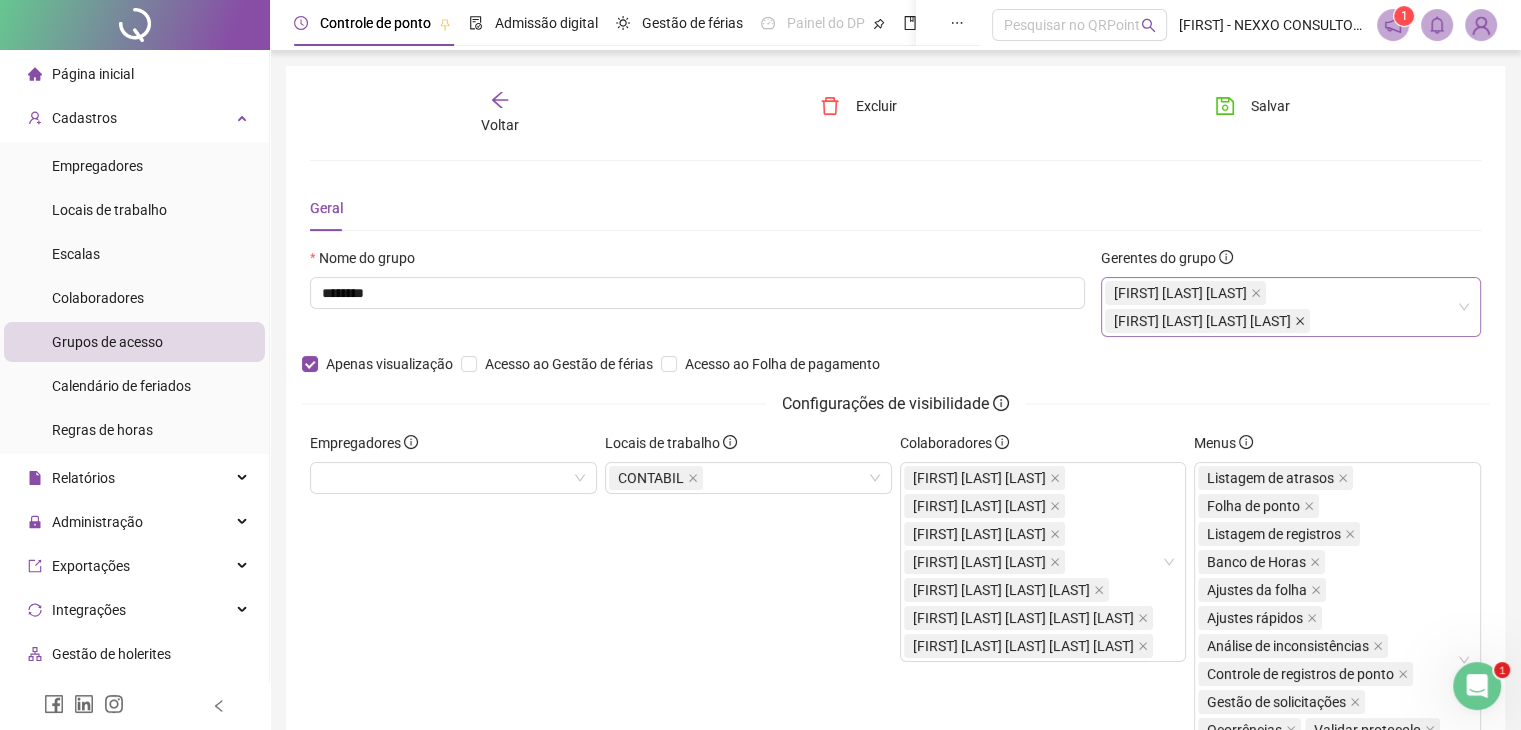 click 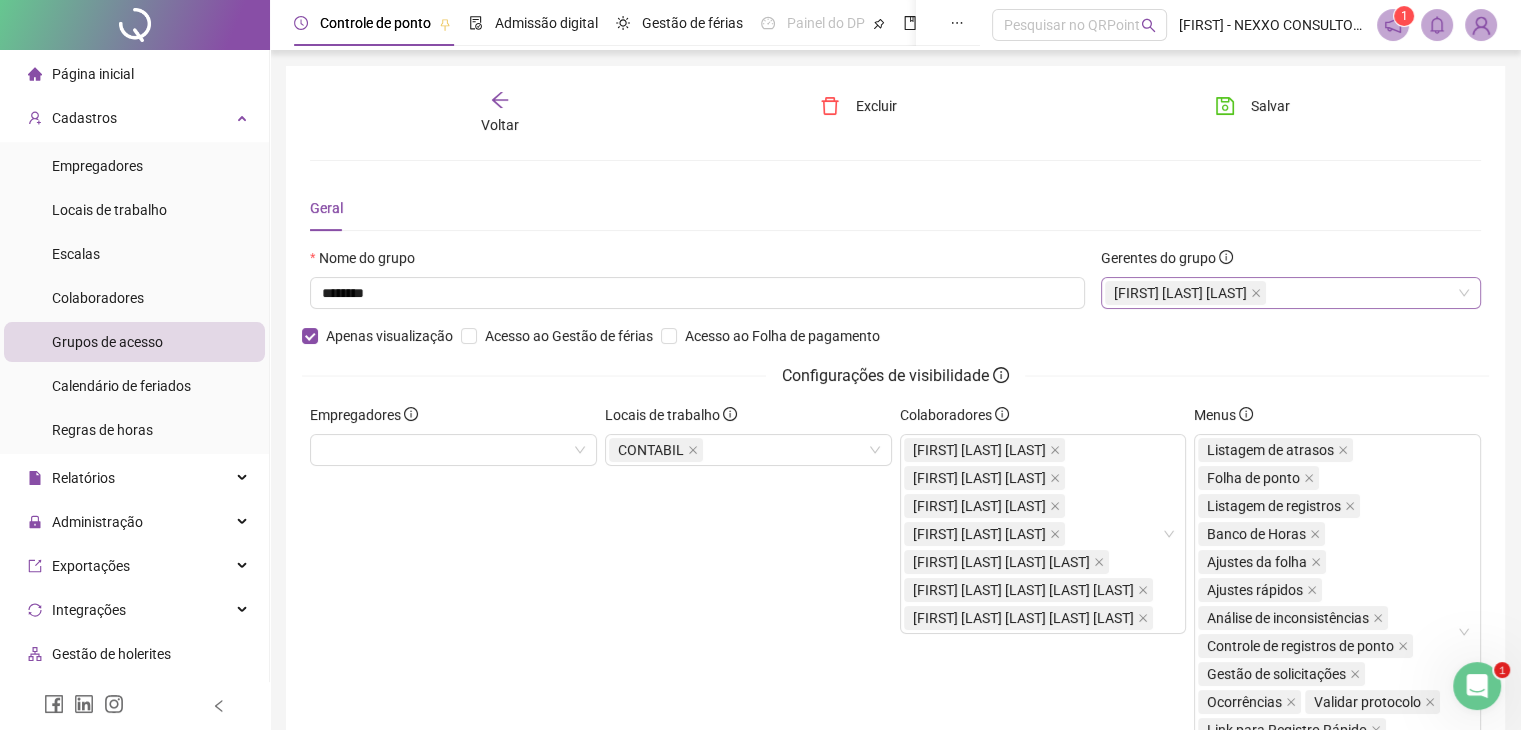 click on "[FIRST] [LAST] [LAST]" at bounding box center [1291, 293] 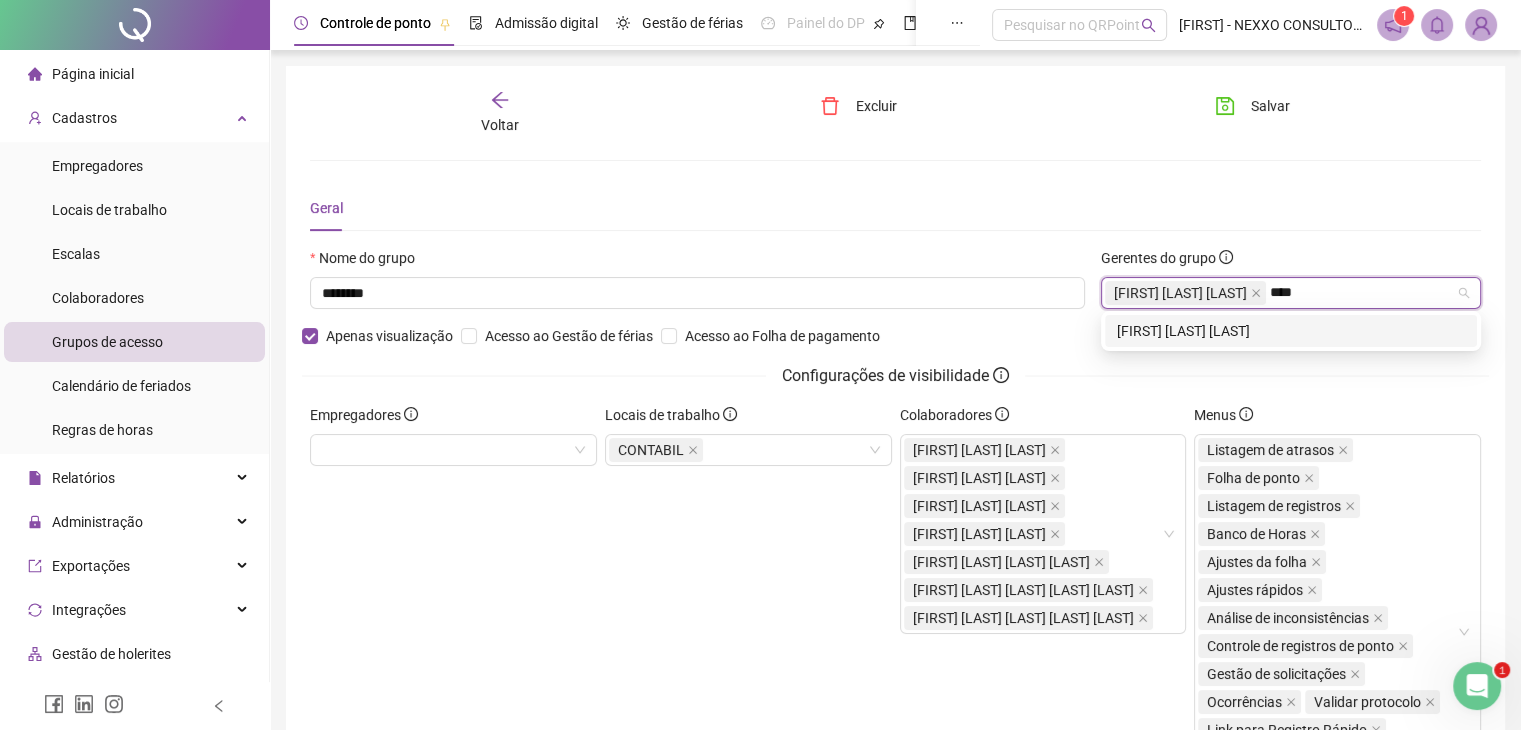 type on "*****" 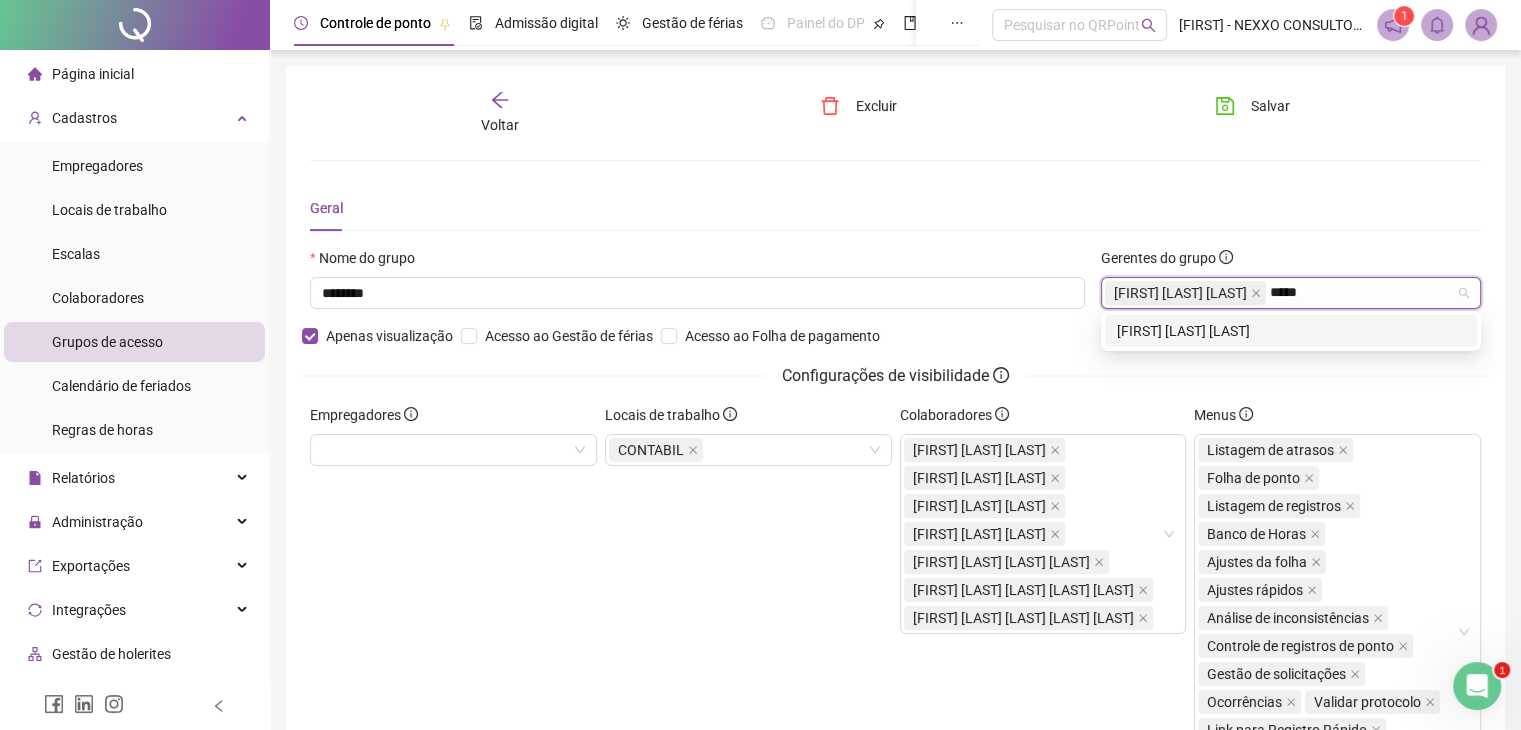 click on "[FIRST] [LAST] [LAST]" at bounding box center (1291, 331) 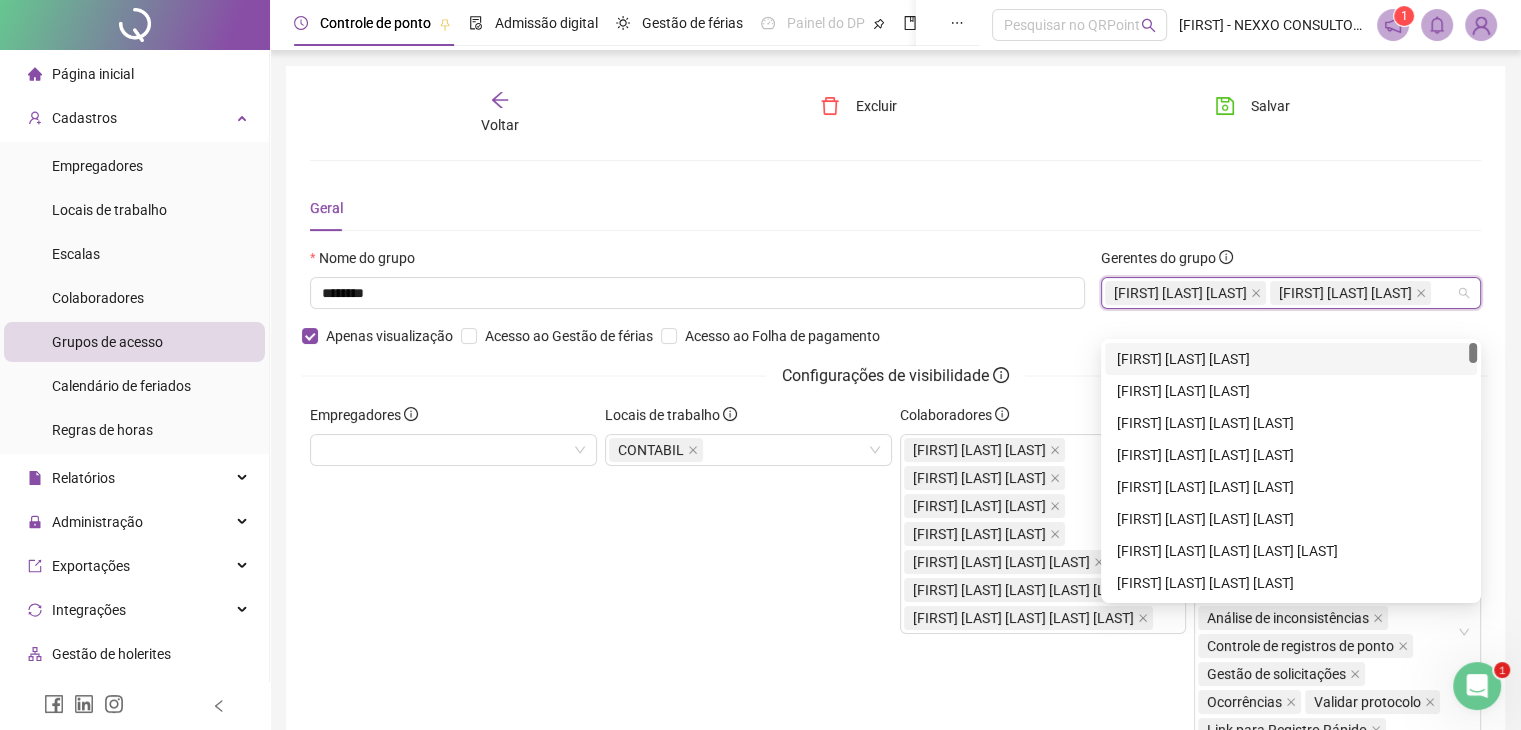 click on "Voltar Excluir Salvar Geral Nome do grupo ******** Gerentes do grupo   [FIRST] [LAST] [LAST] [LIVIA] [LAST] [LAST]  Apenas visualização Acesso ao Gestão de férias Acesso ao Folha de pagamento Configurações de visibilidade   Empregadores     Locais de trabalho   CONTABIL   Colaboradores   [FIRST] [LAST] [LAST] [FIRST] [LAST] [LAST] [FIRST] [LAST] [LAST] [FIRST] [LAST] [LAST] [FIRST] [LAST] [LAST] [FIRST] [LAST] [LAST] [FIRST] [LAST] [LAST]  Menus   Listagem de atrasos Folha de ponto Listagem de registros Banco de Horas Ajustes da folha Ajustes rápidos Análise de inconsistências Controle de registros de ponto Gestão de solicitações Ocorrências Validar protocolo Link para Registro Rápido Listagem de colaboradores Resumo da jornada Escalas de trabalho" at bounding box center (895, 468) 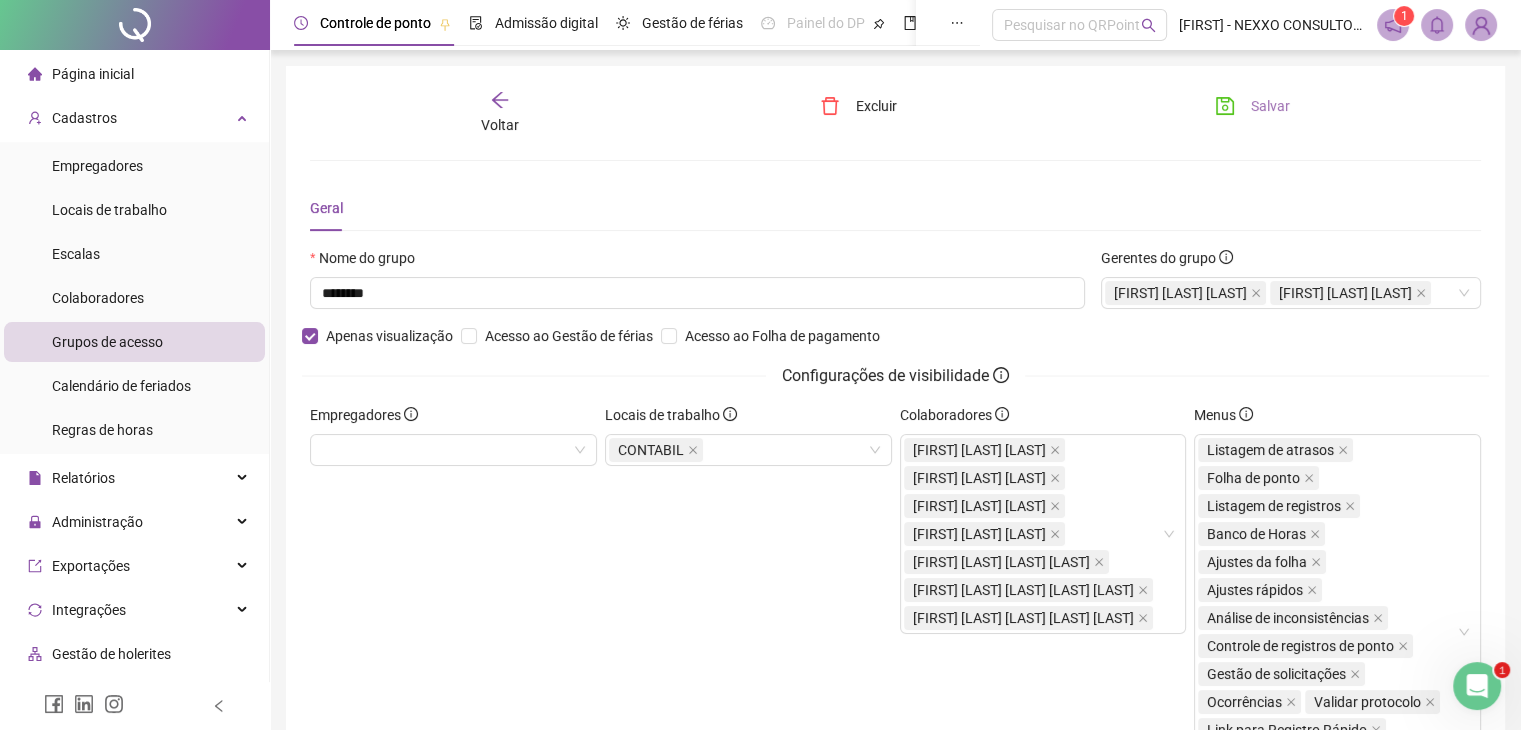 click on "Salvar" at bounding box center [1270, 106] 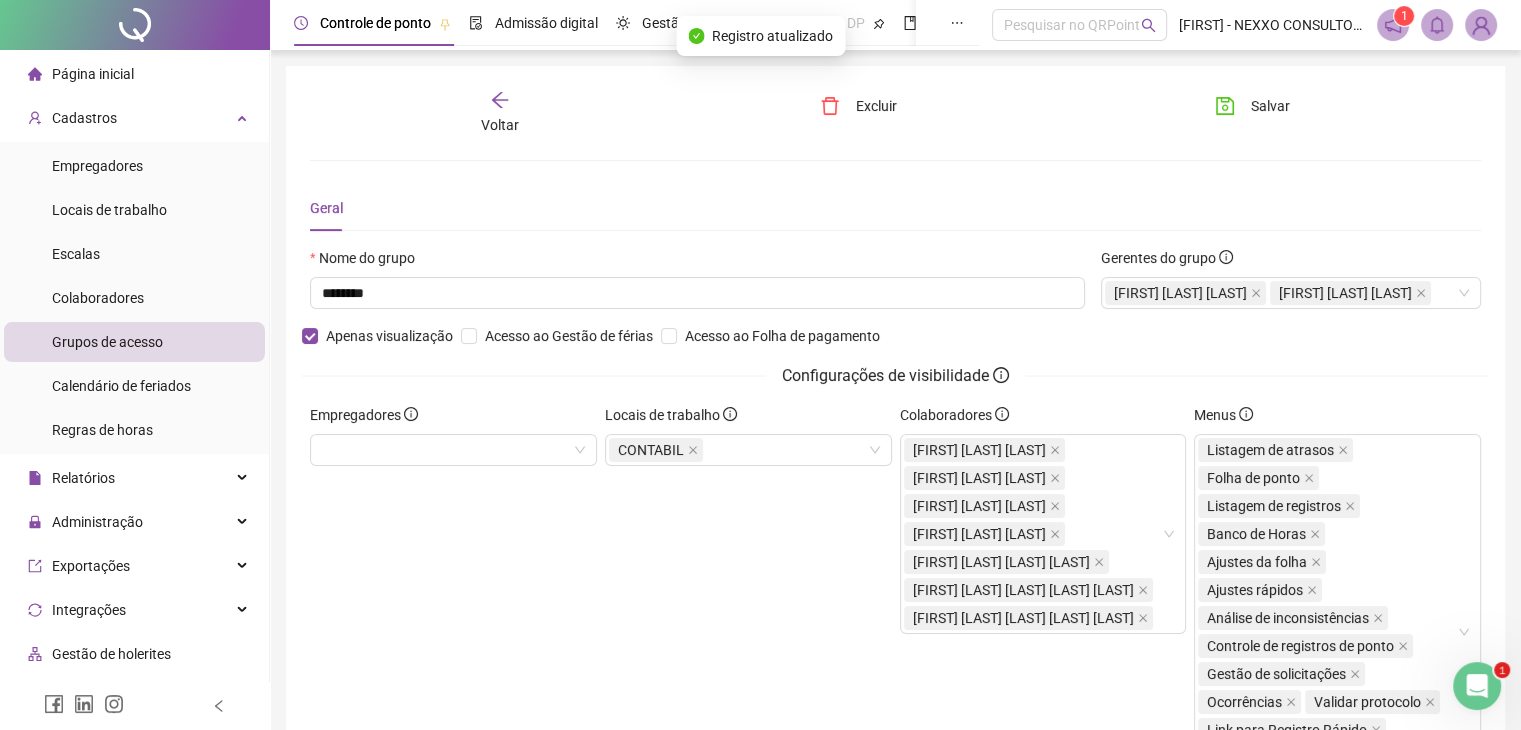 click on "Grupos de acesso" at bounding box center (107, 342) 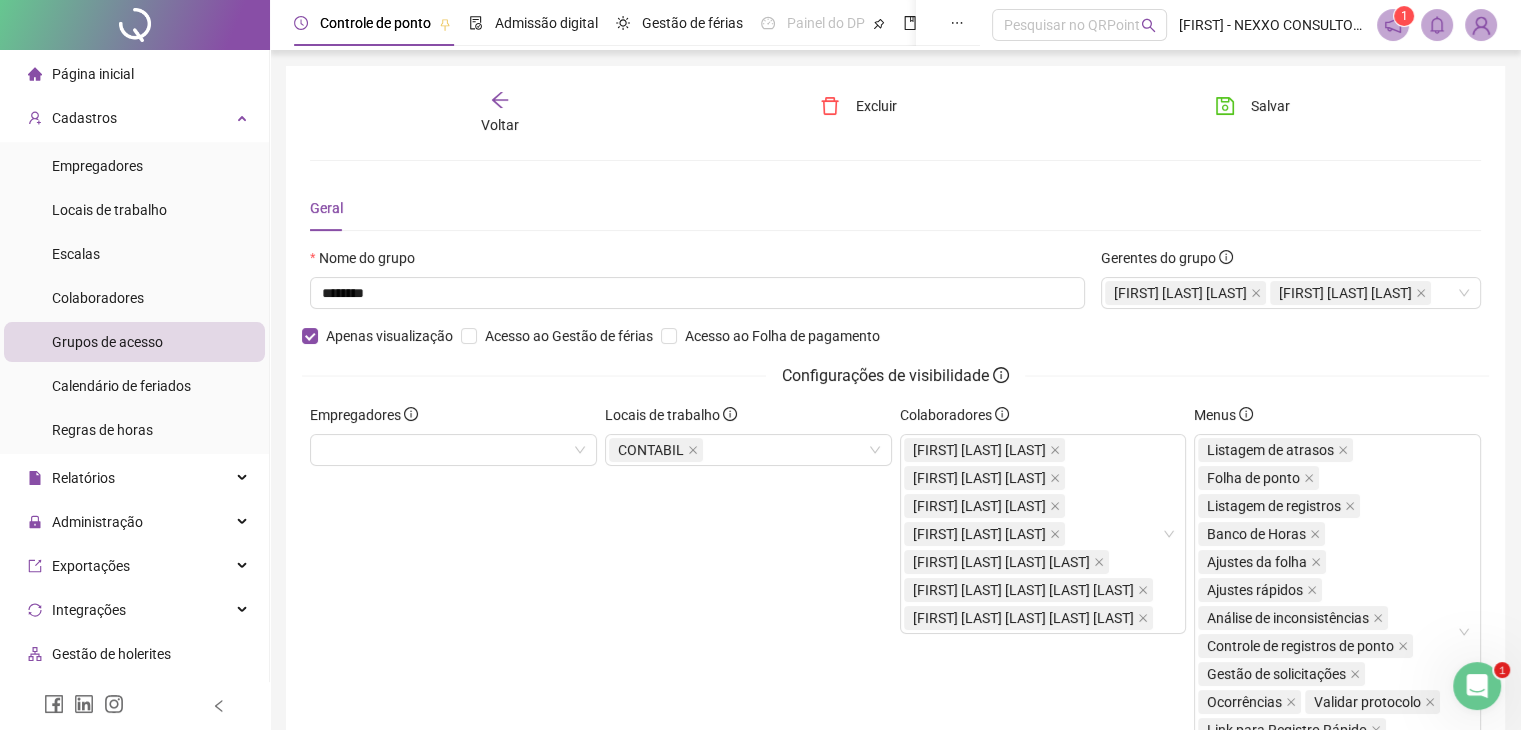 click on "Grupos de acesso" at bounding box center (107, 342) 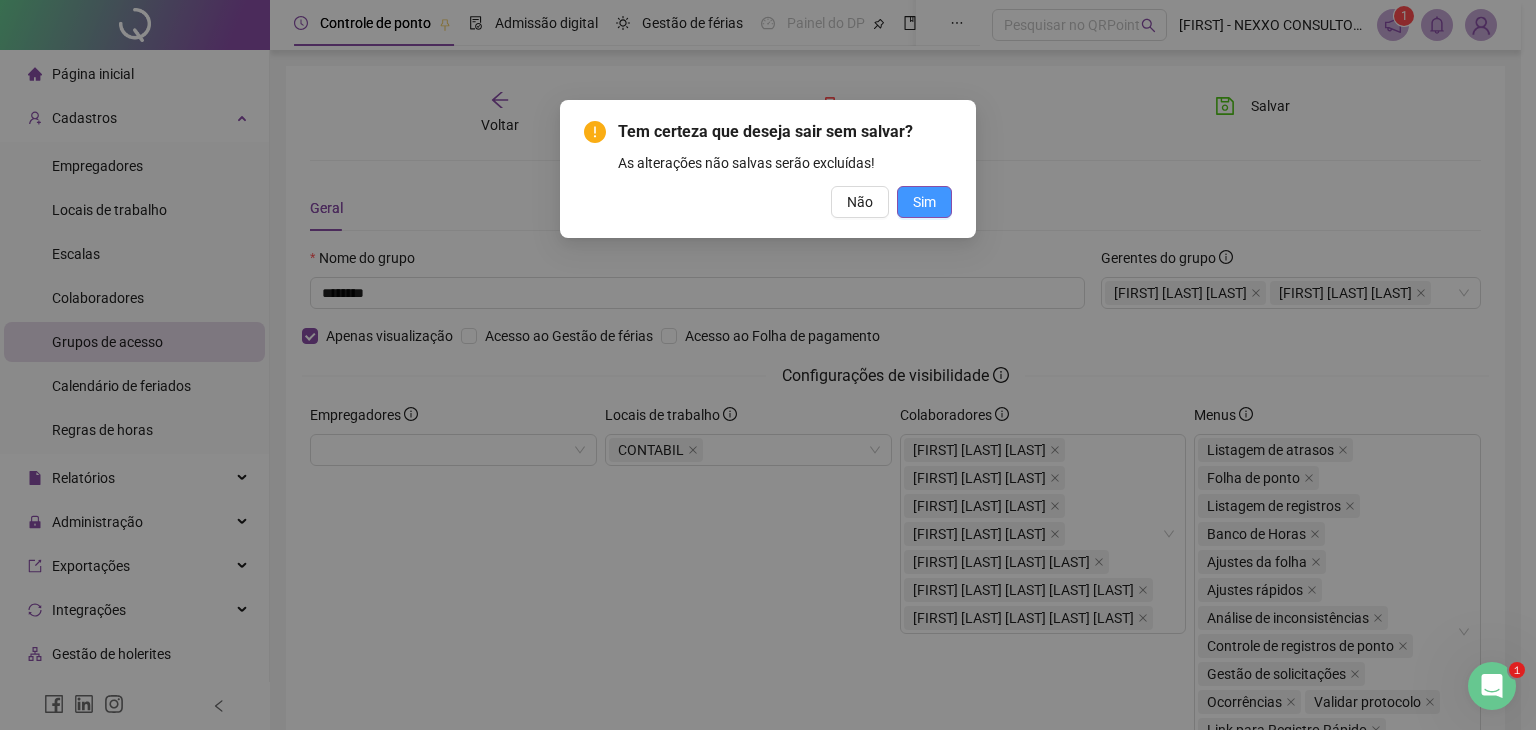 click on "Sim" at bounding box center (924, 202) 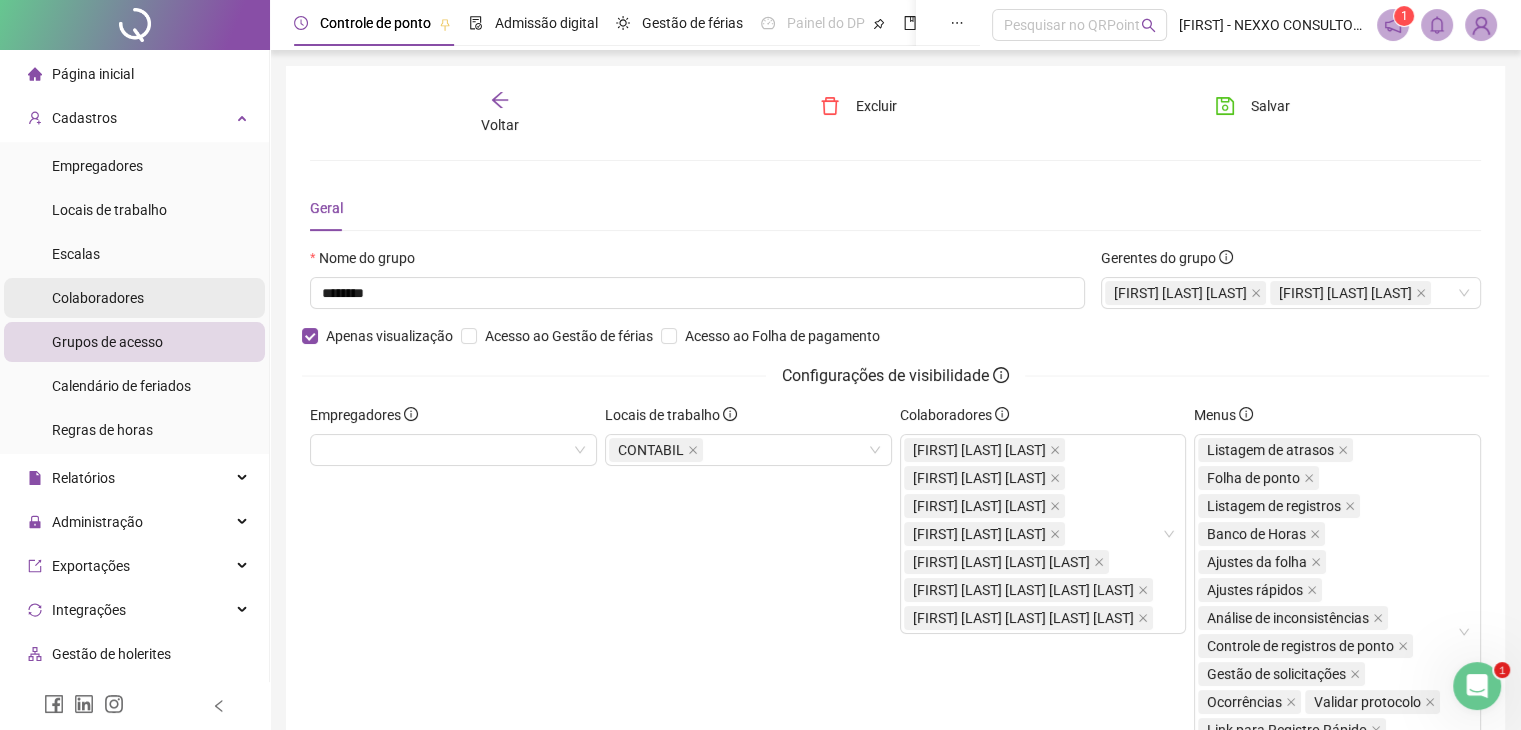 click on "Colaboradores" at bounding box center (98, 298) 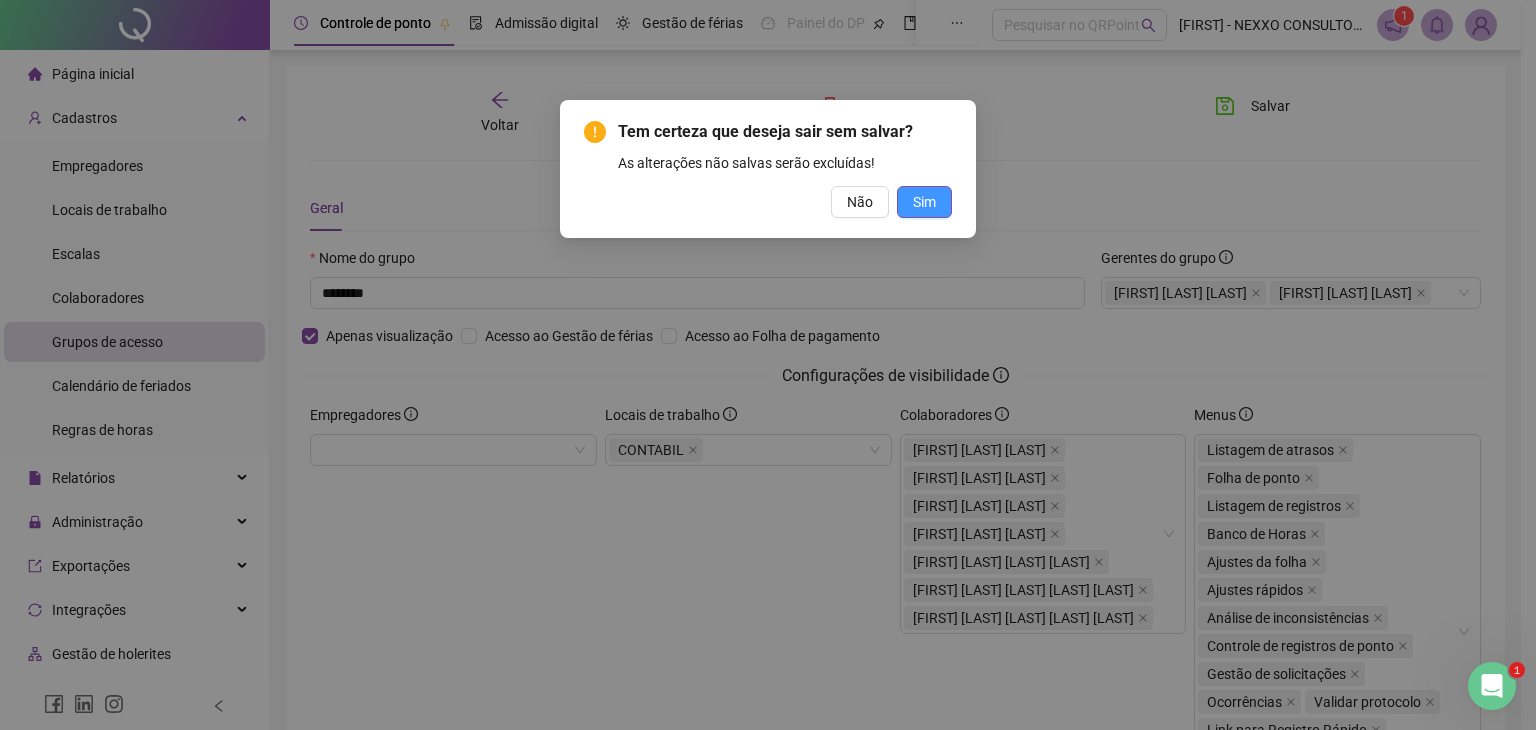 click on "Sim" at bounding box center (924, 202) 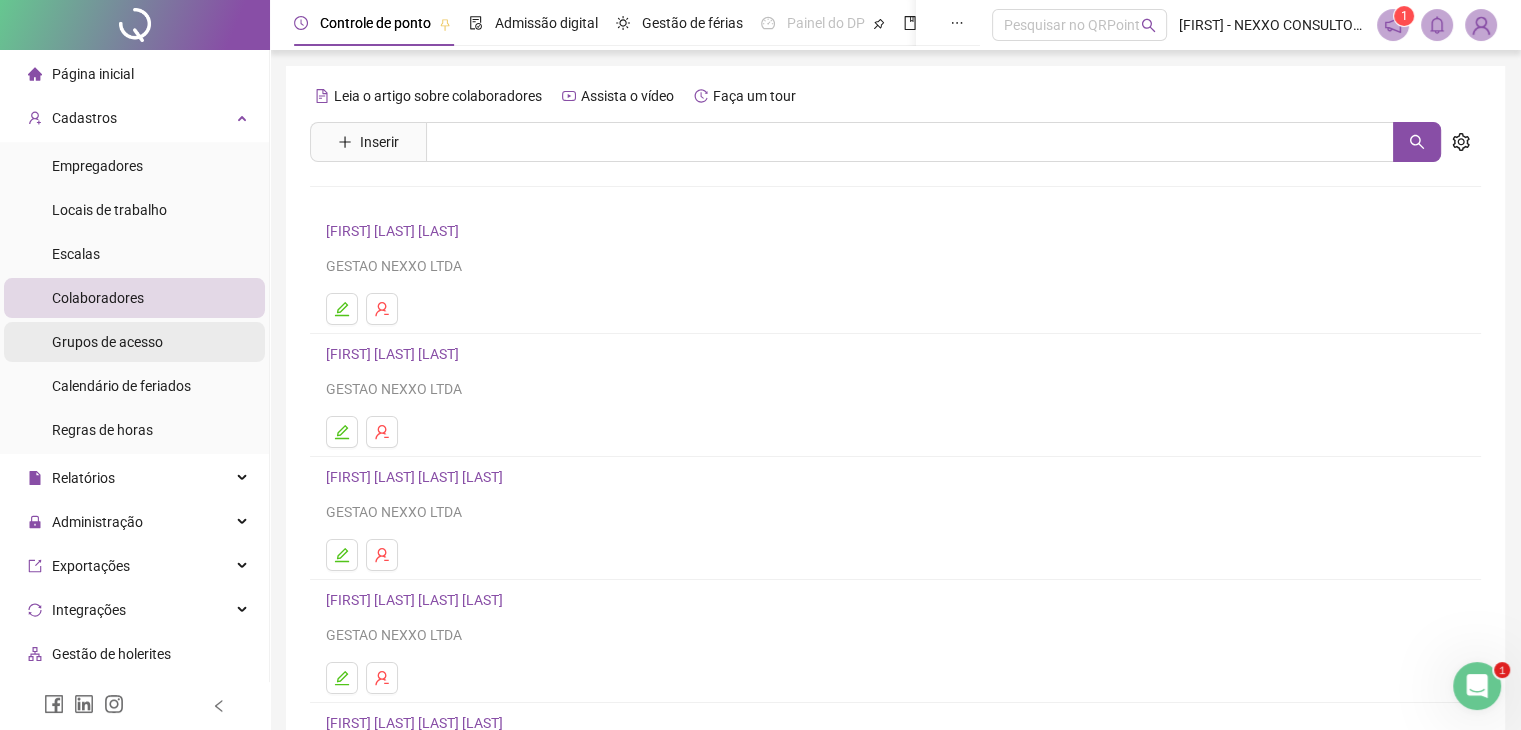 click on "Grupos de acesso" at bounding box center [107, 342] 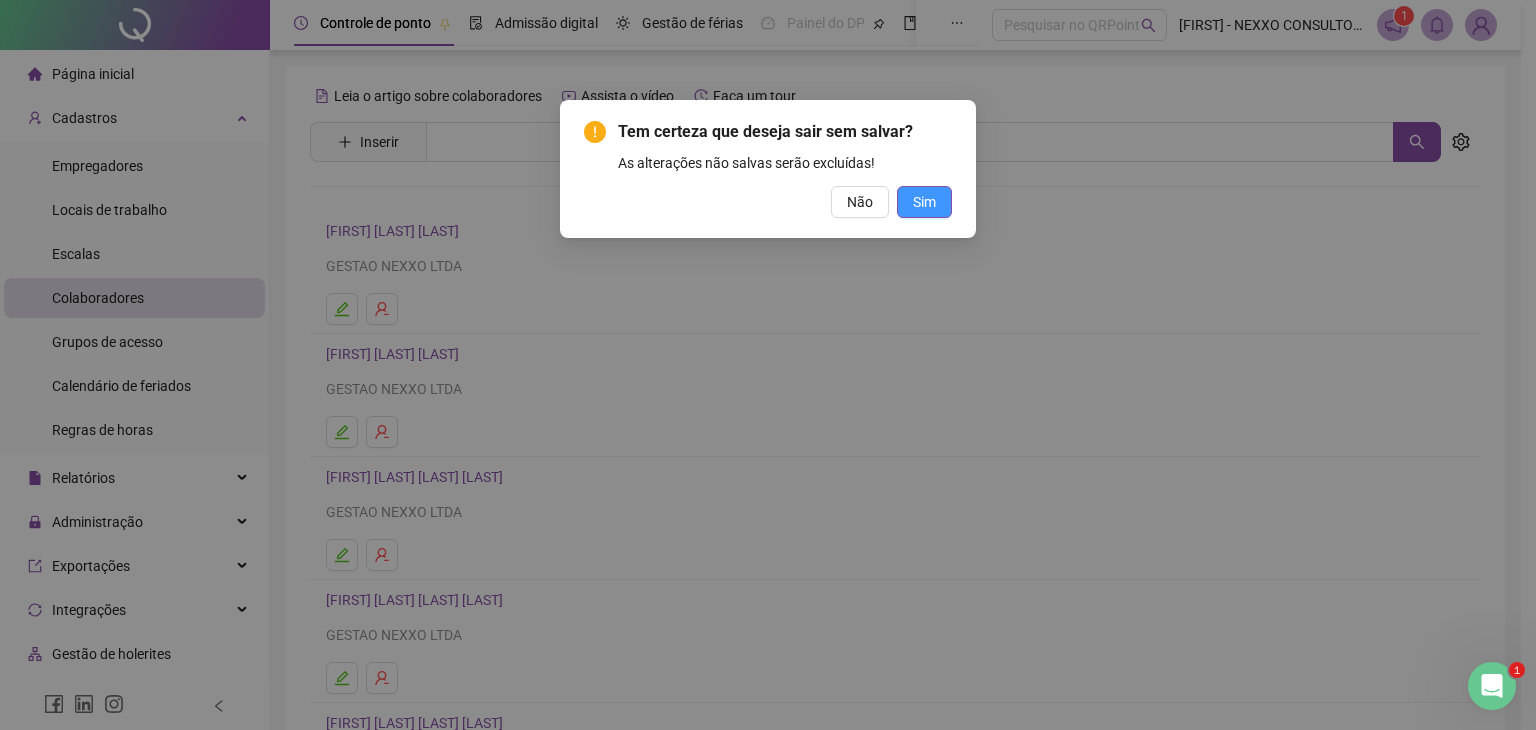 click on "Sim" at bounding box center [924, 202] 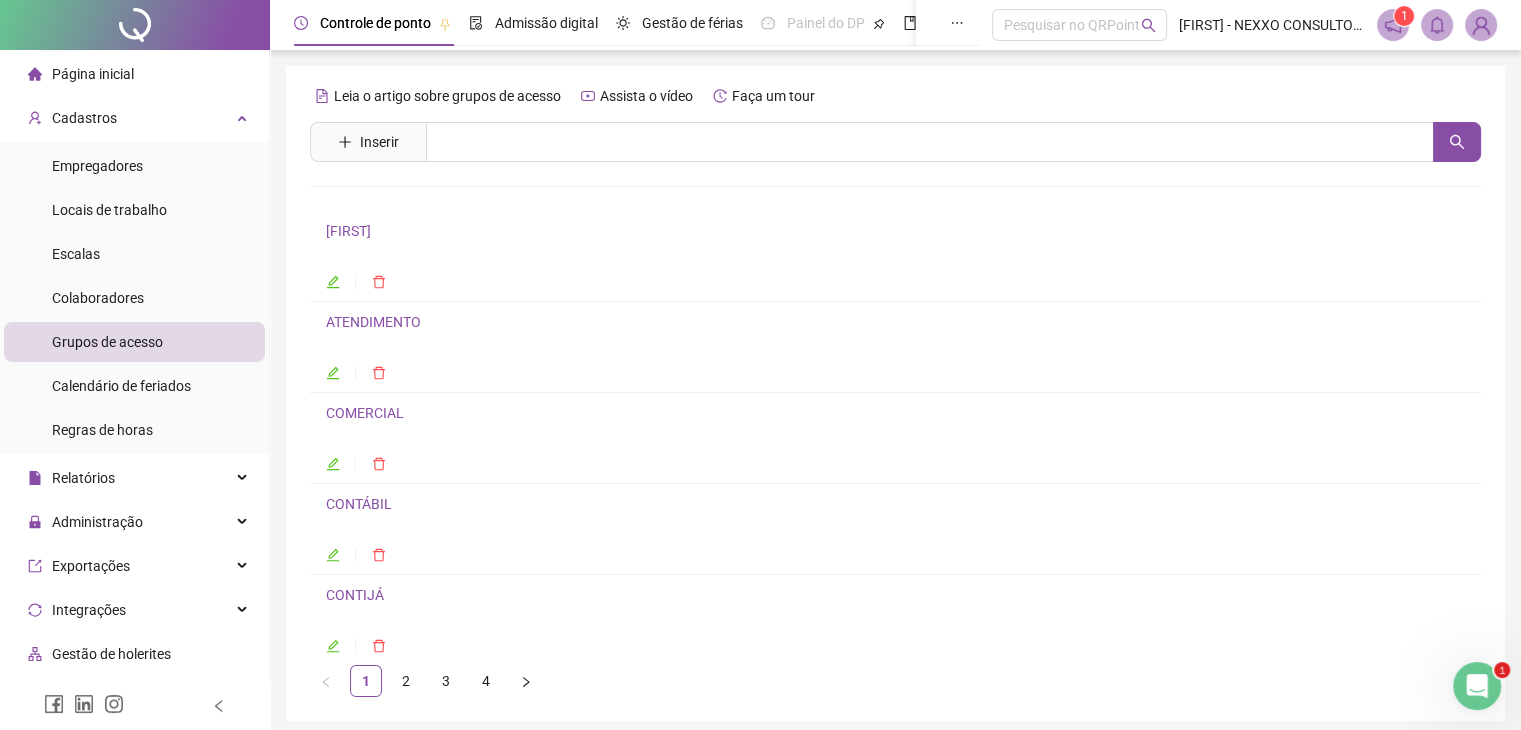 click on "Grupos de acesso" at bounding box center [134, 342] 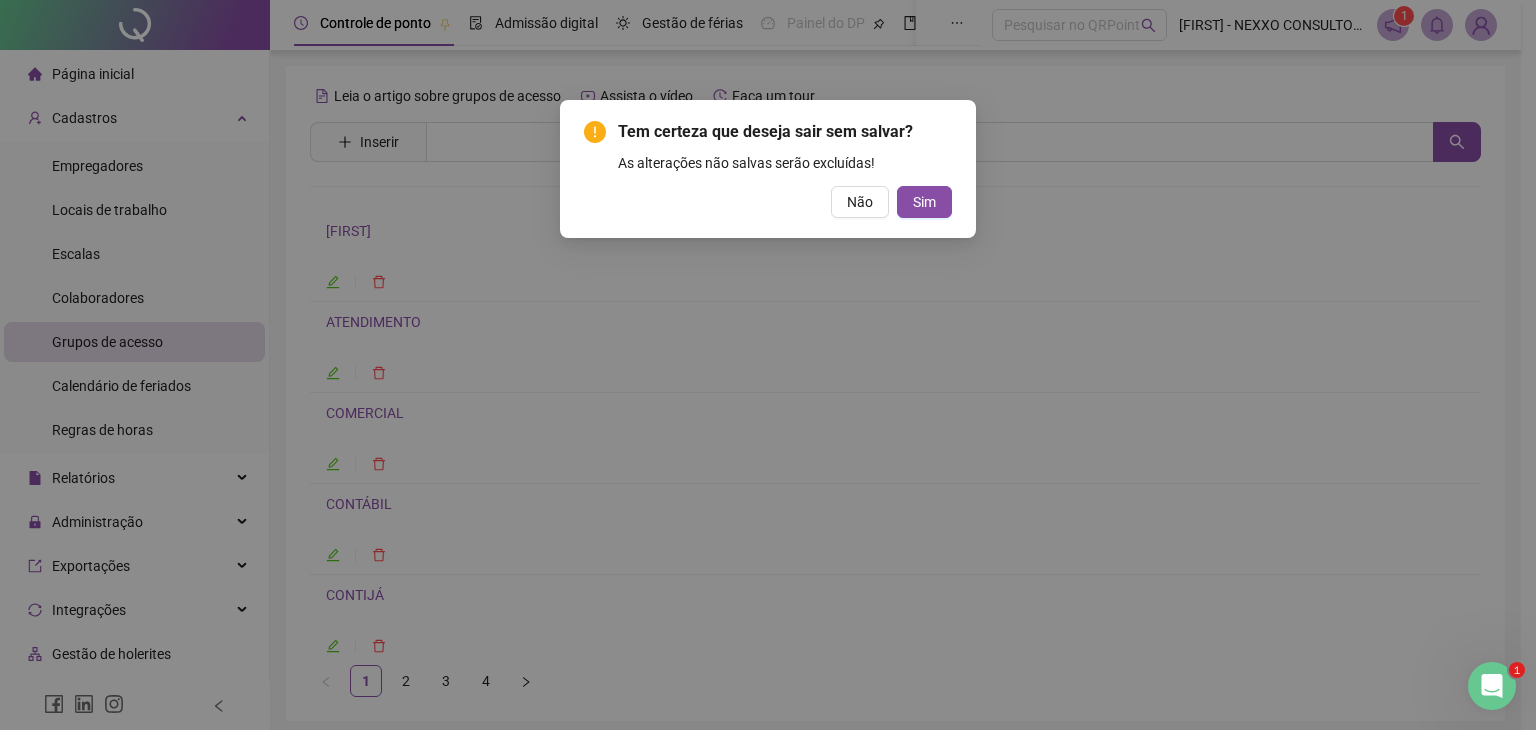 click on "Tem certeza que deseja sair sem salvar? As alterações não salvas serão excluídas! Não Sim" at bounding box center (768, 169) 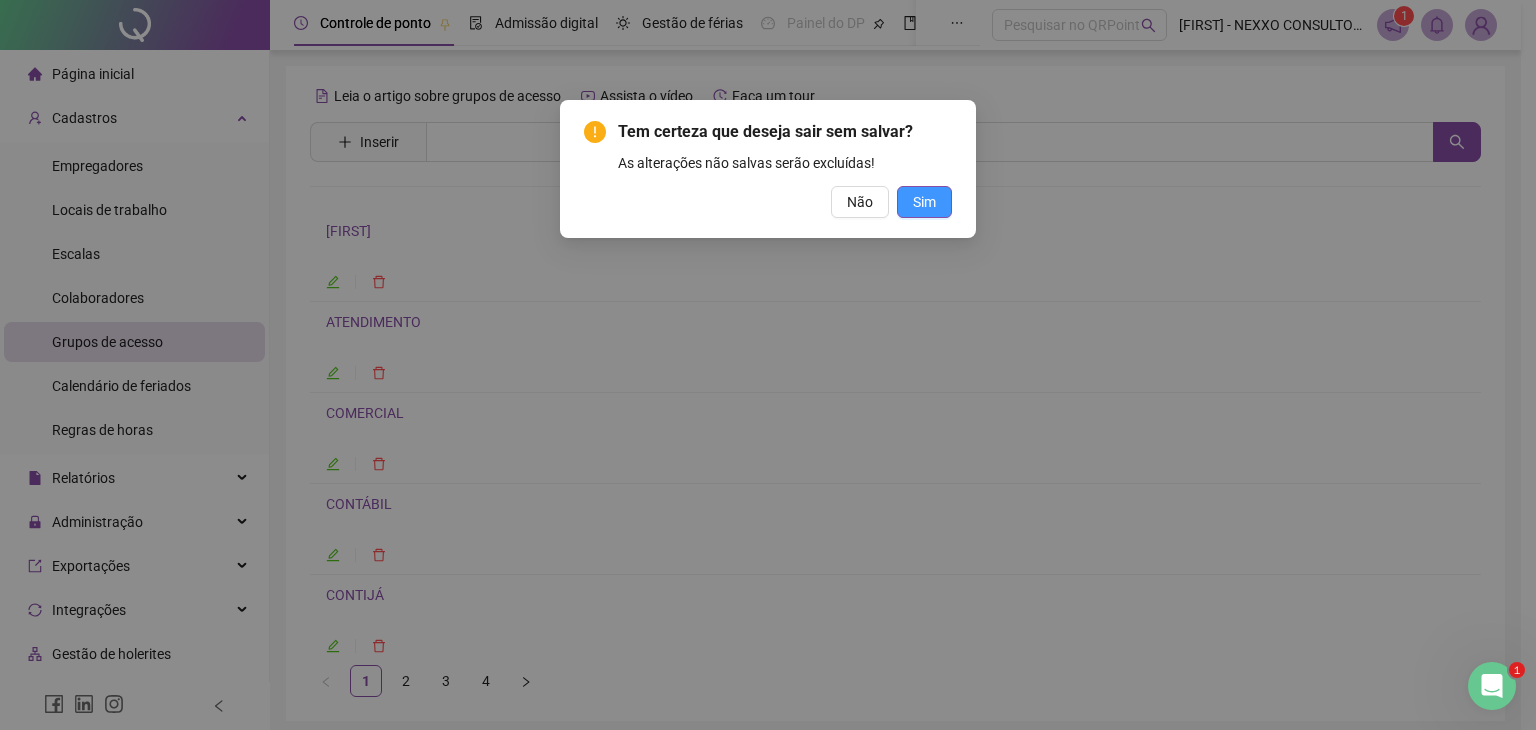 click on "Sim" at bounding box center [924, 202] 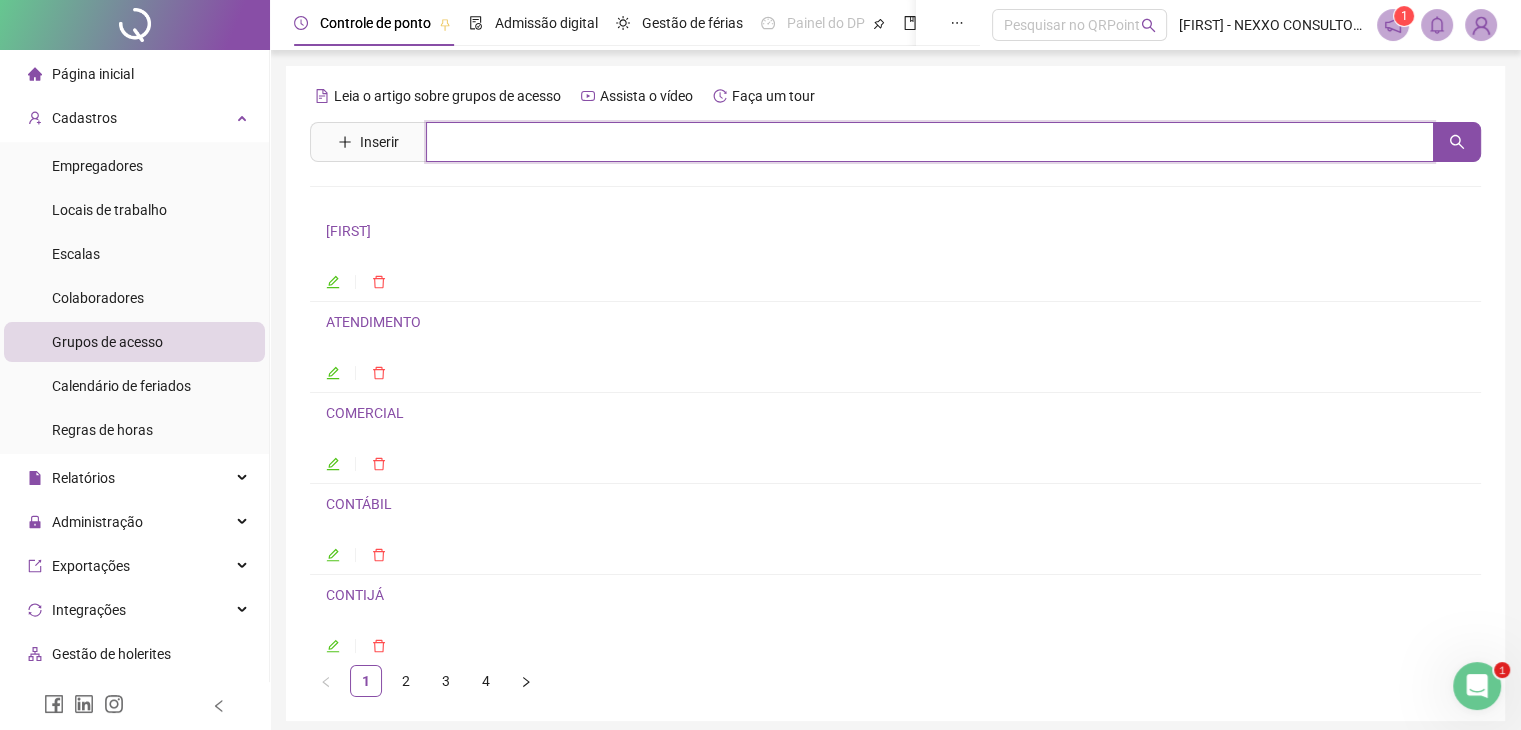 click at bounding box center (930, 142) 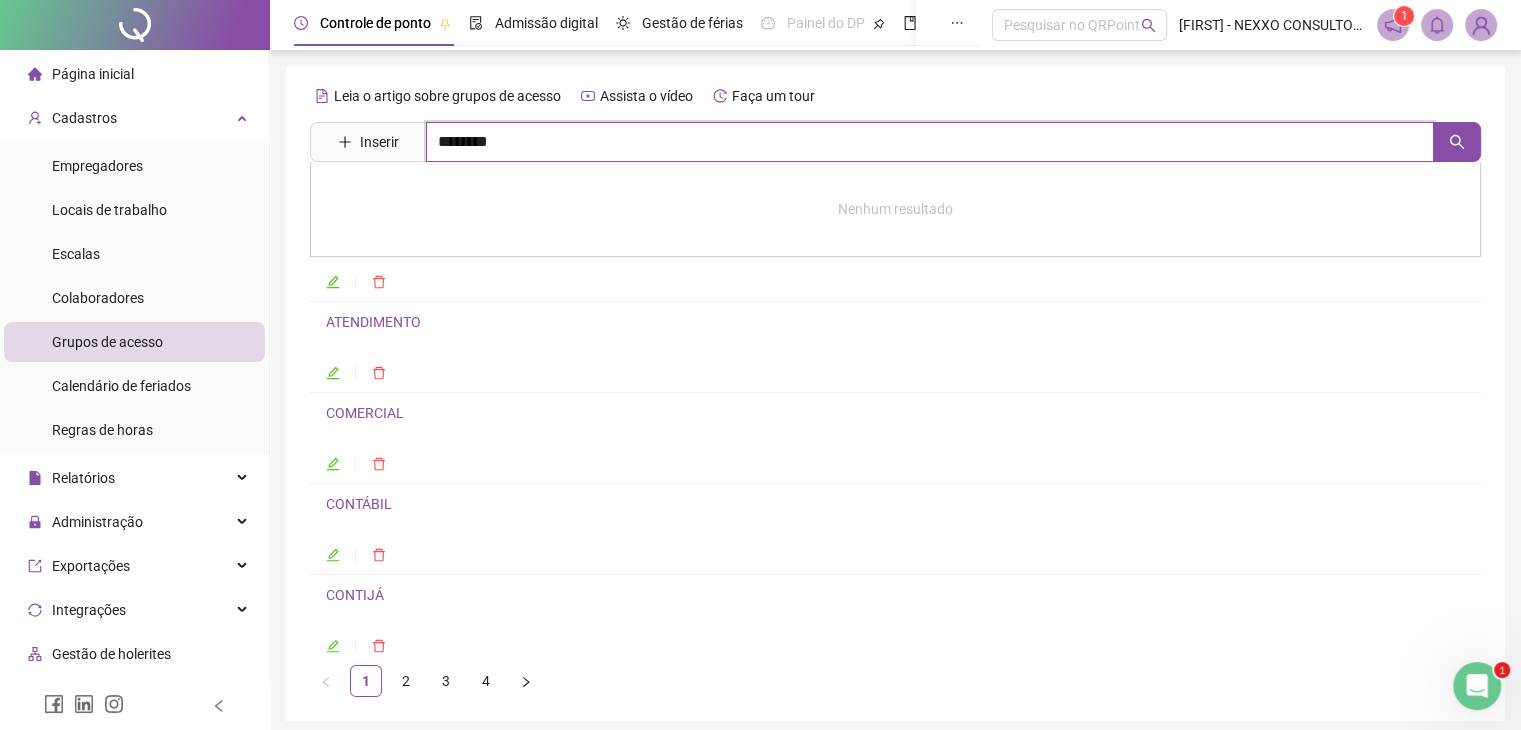 click on "********" at bounding box center (930, 142) 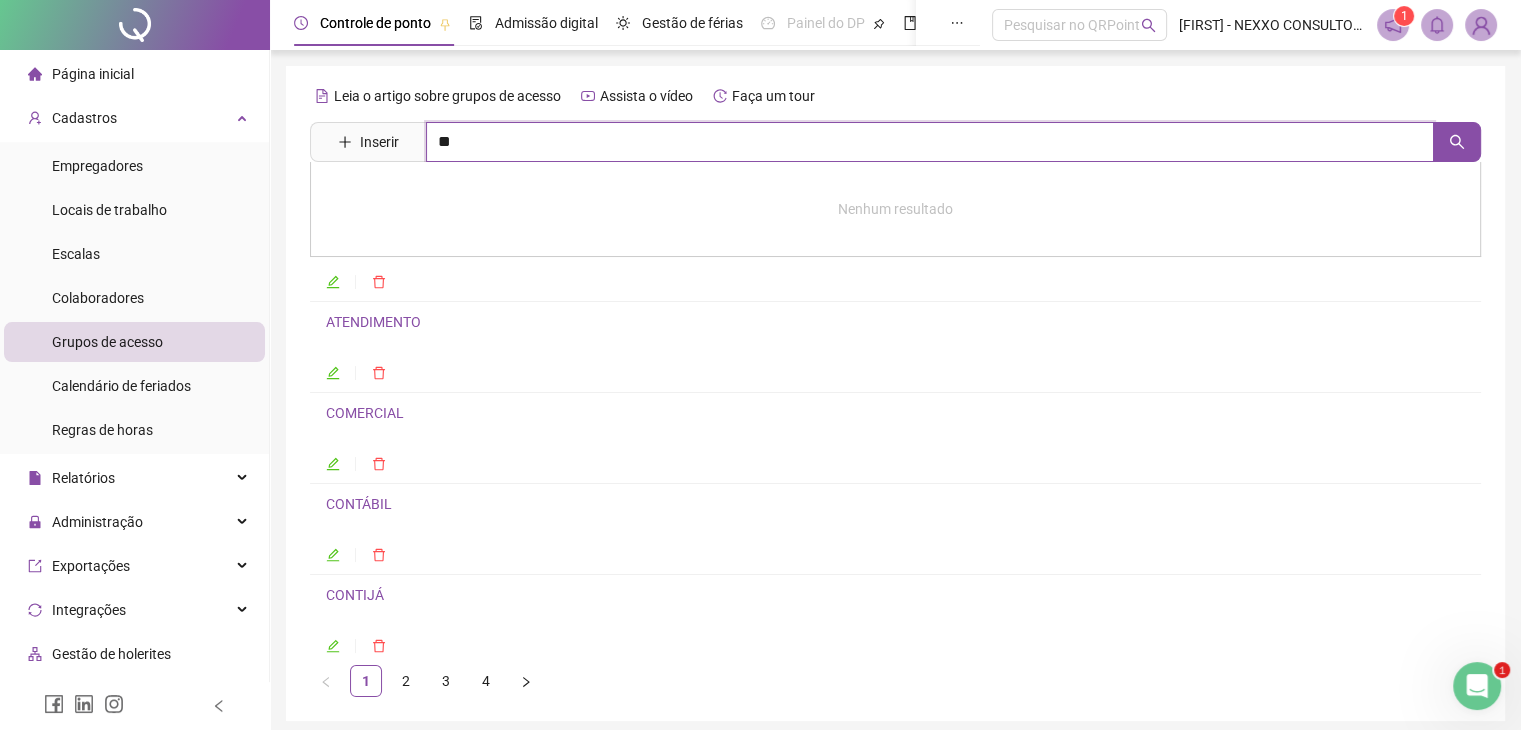 type on "*" 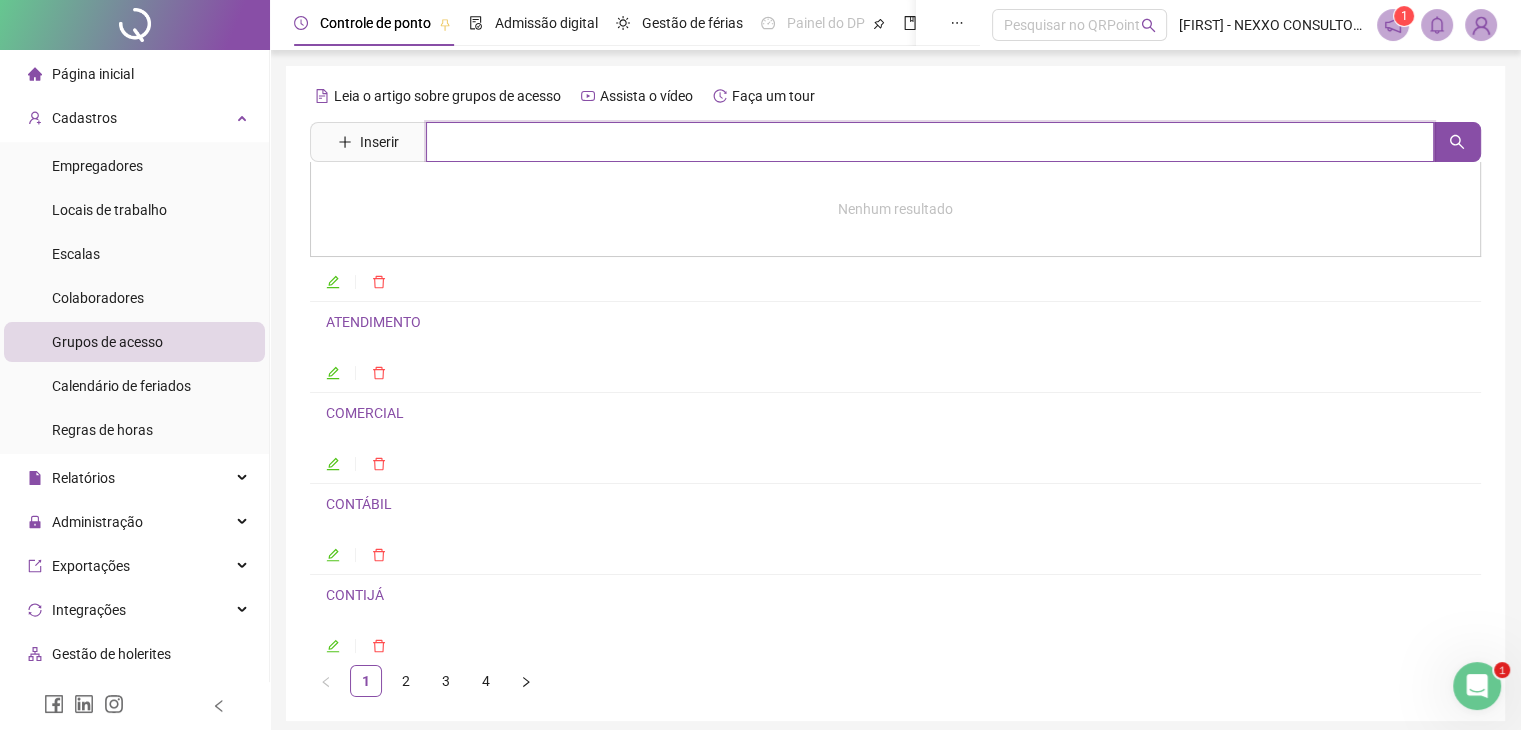 type 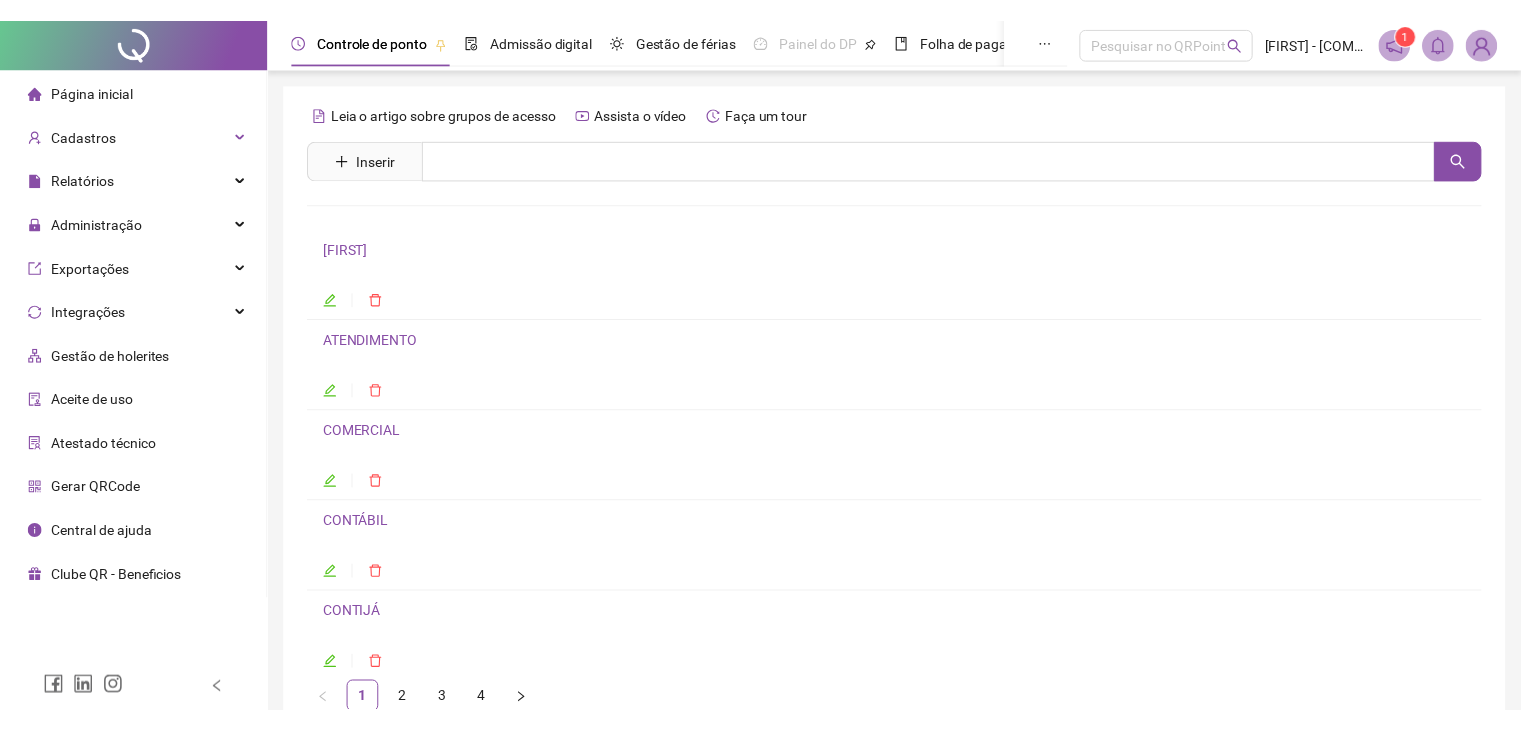 scroll, scrollTop: 0, scrollLeft: 0, axis: both 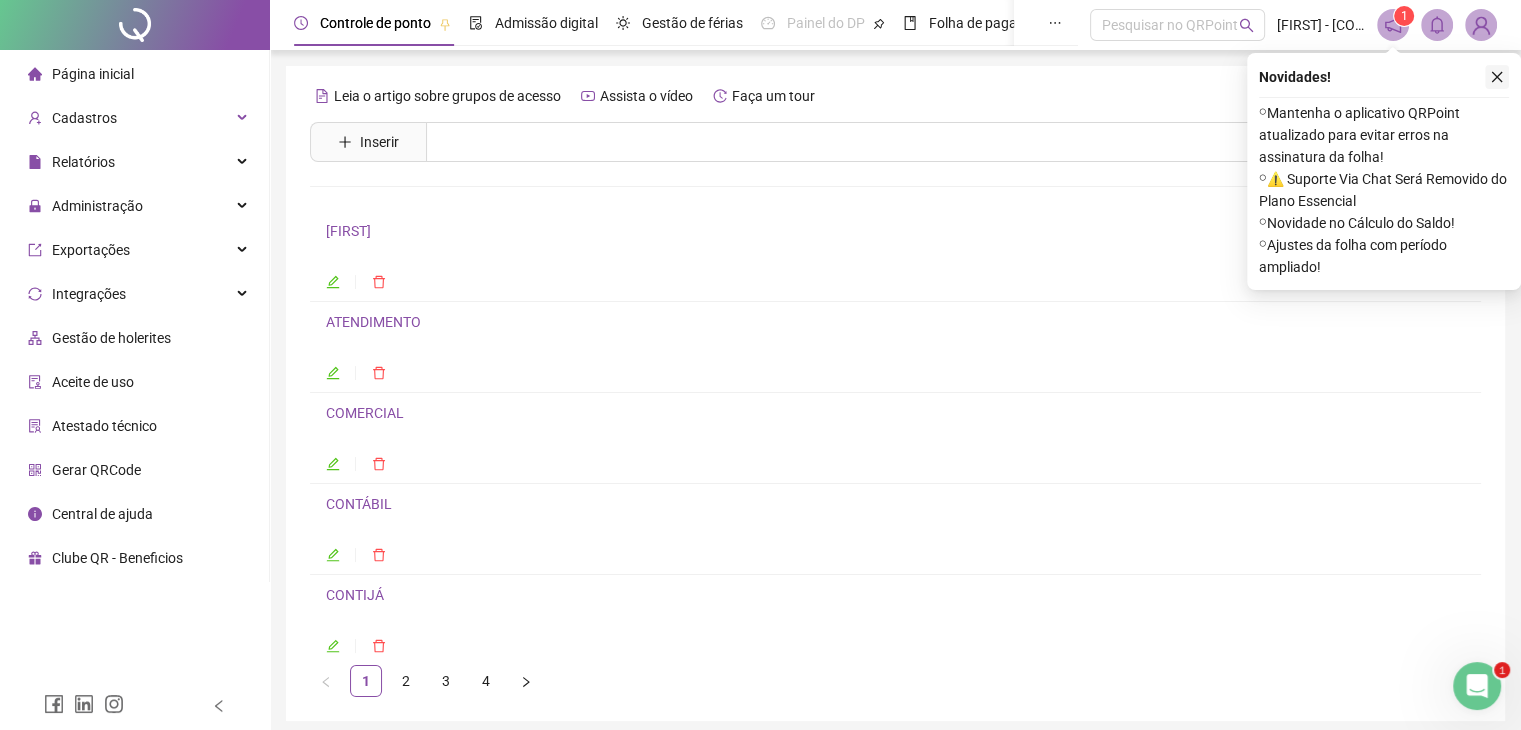 click 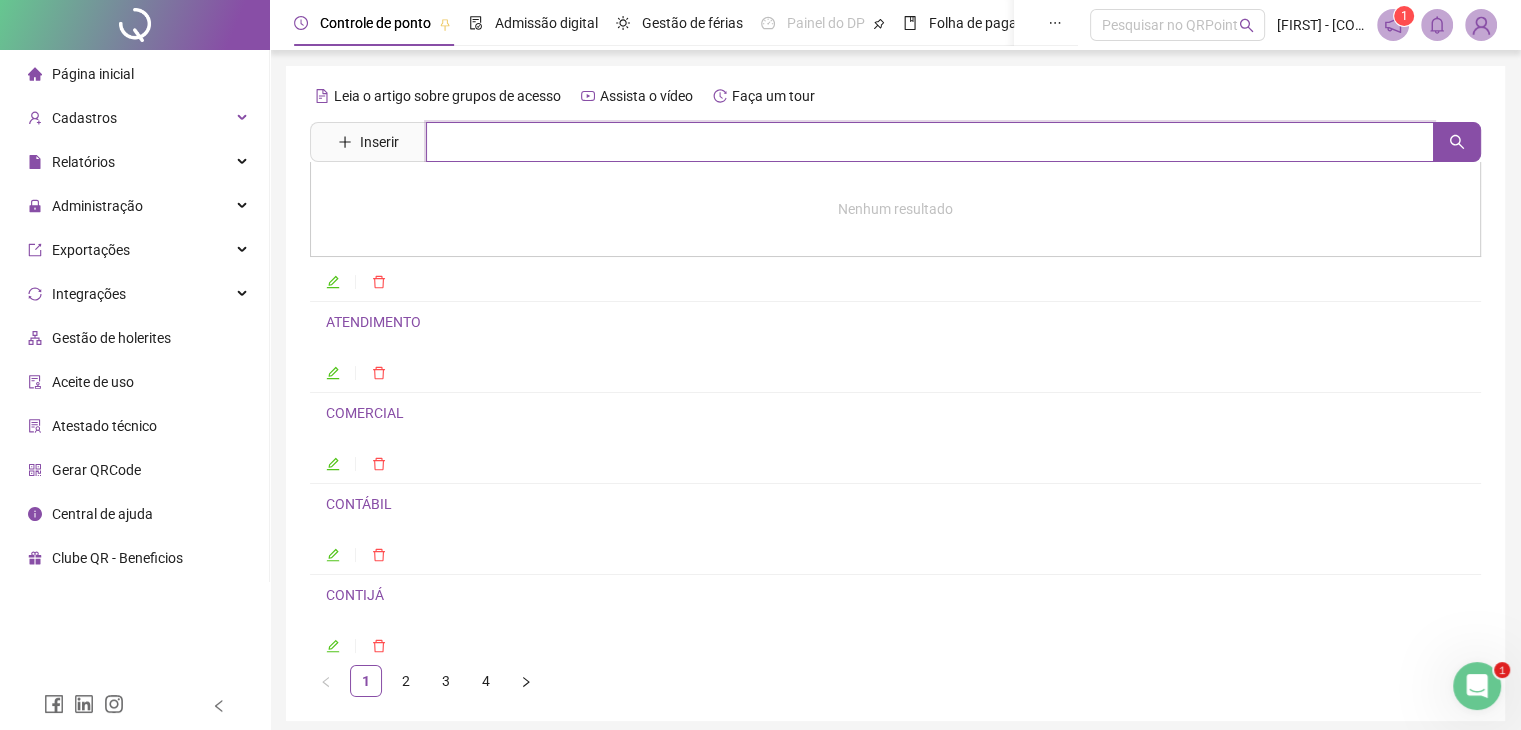 click at bounding box center [930, 142] 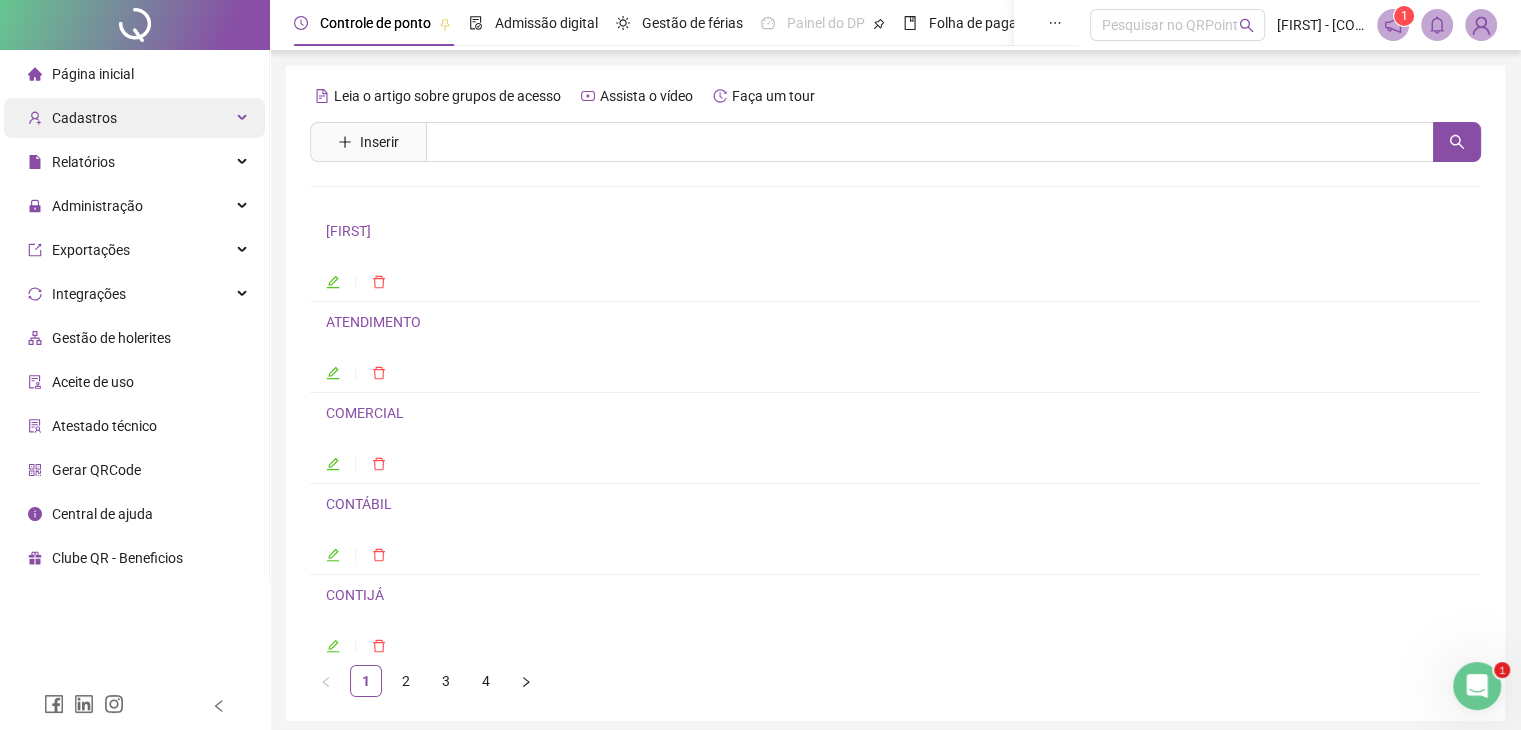 click on "Cadastros" at bounding box center (84, 118) 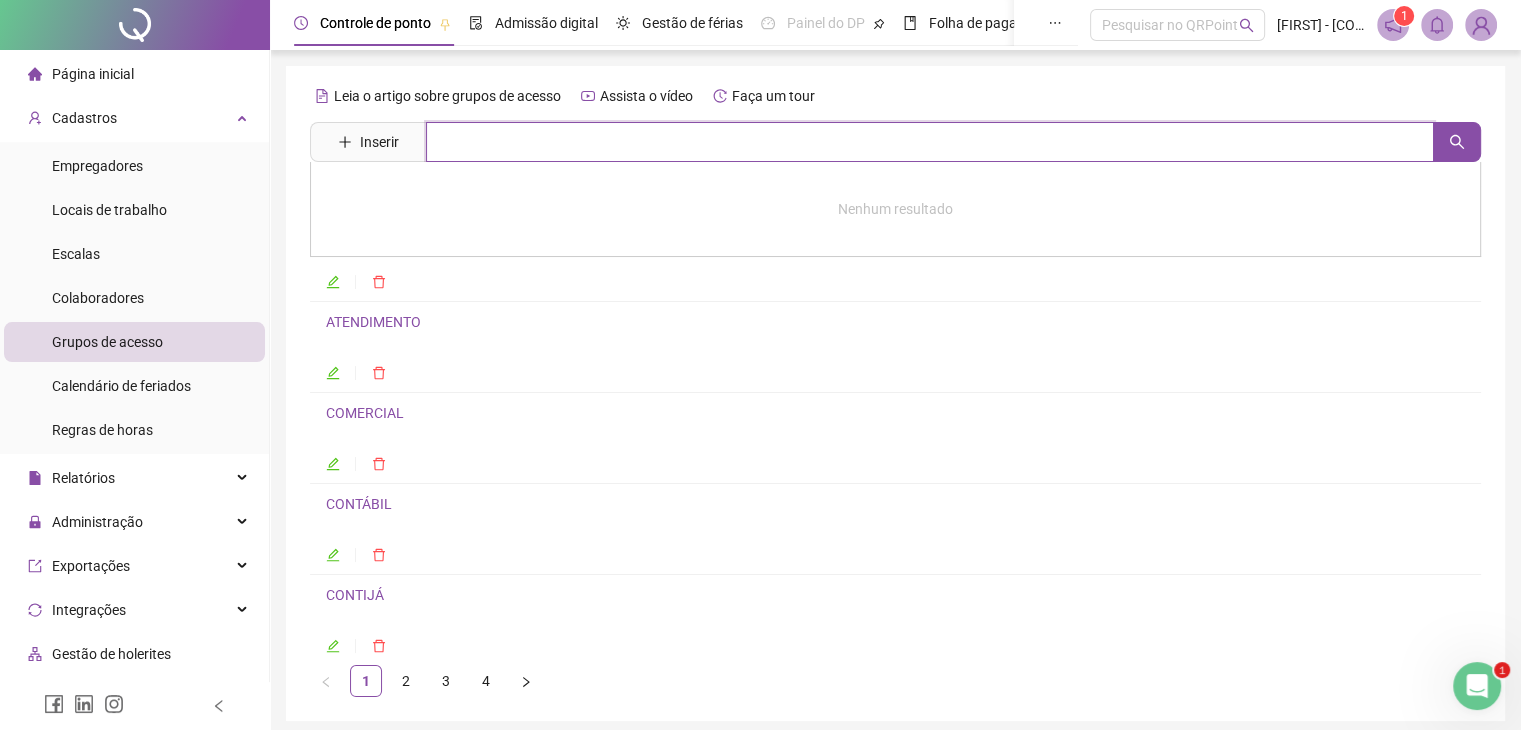 click at bounding box center (930, 142) 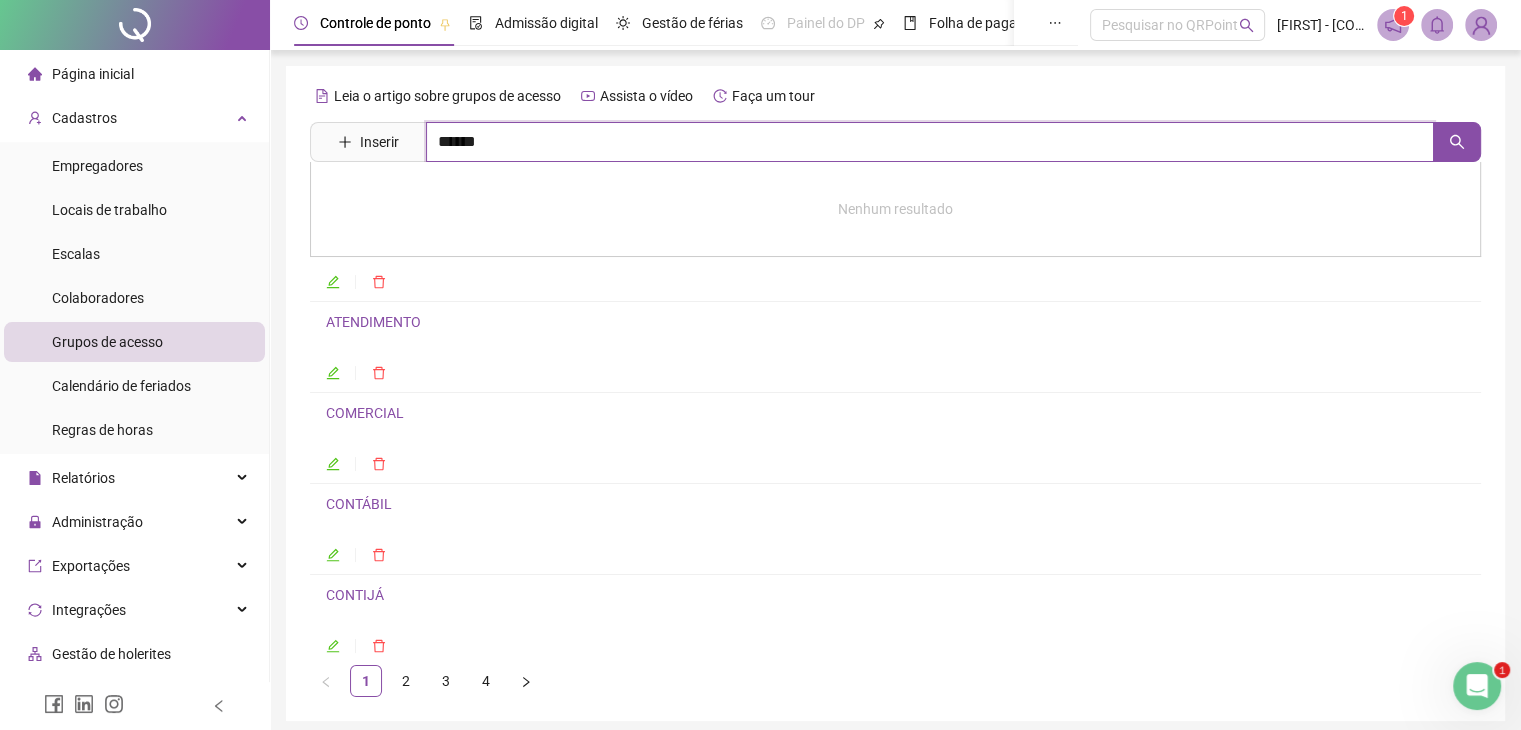 click on "******" at bounding box center [930, 142] 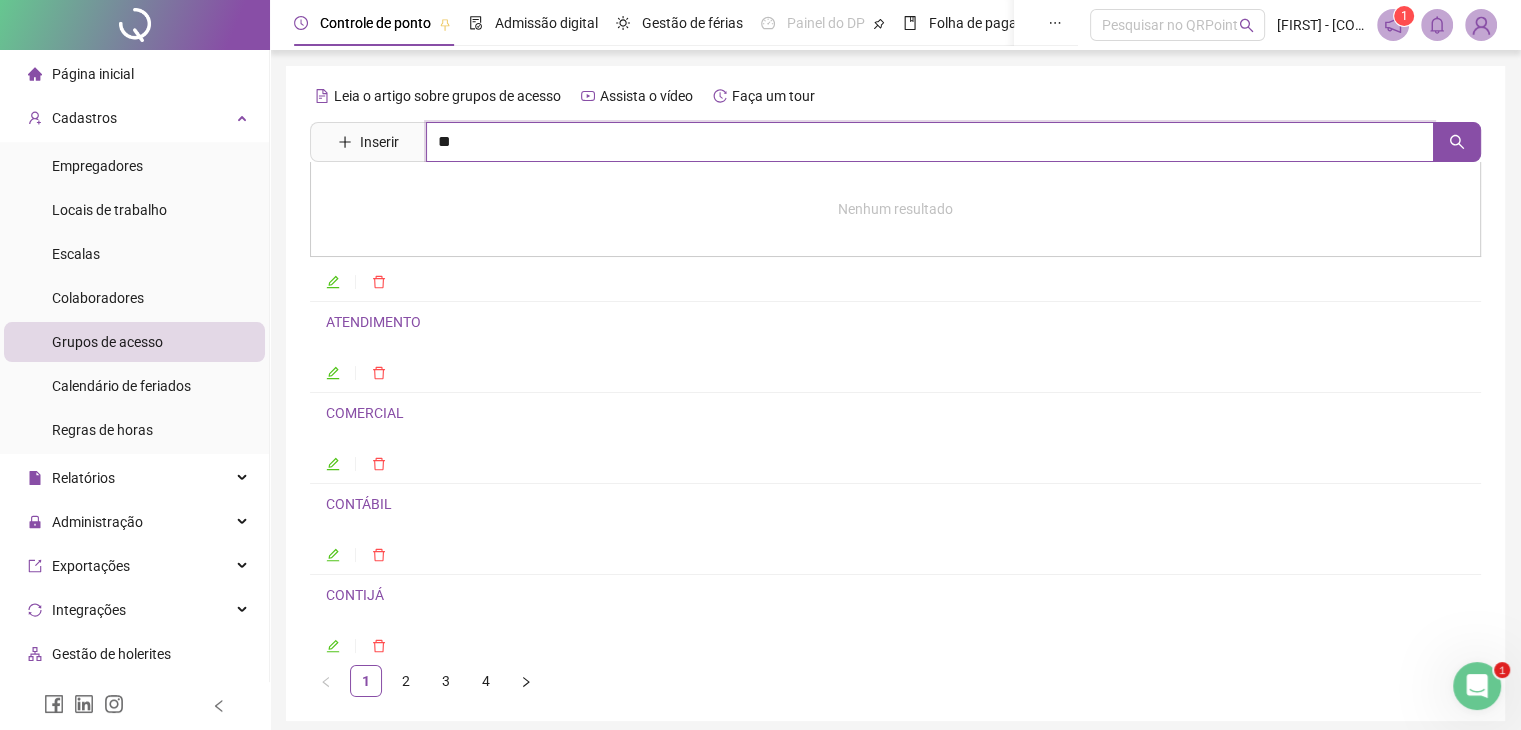 type on "*" 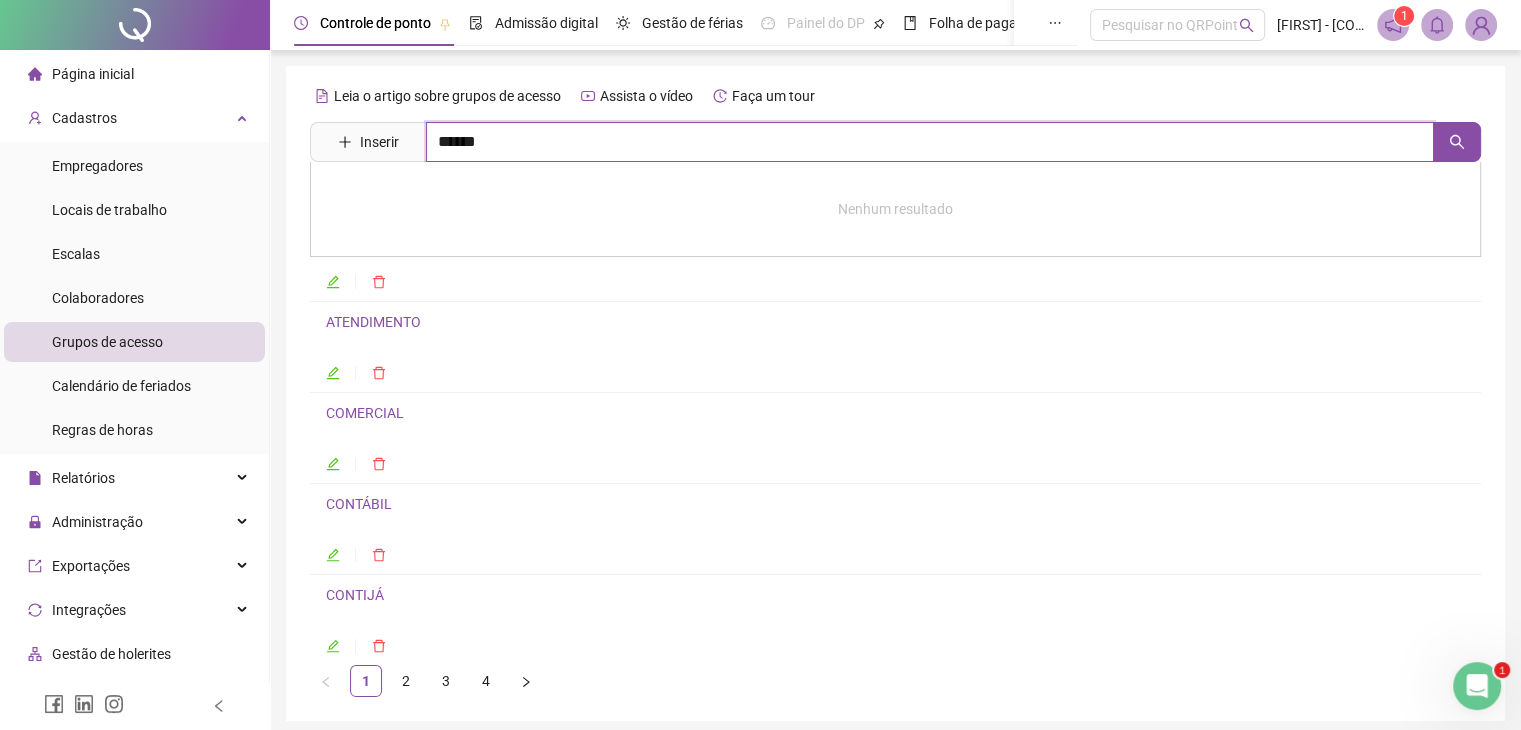 type on "******" 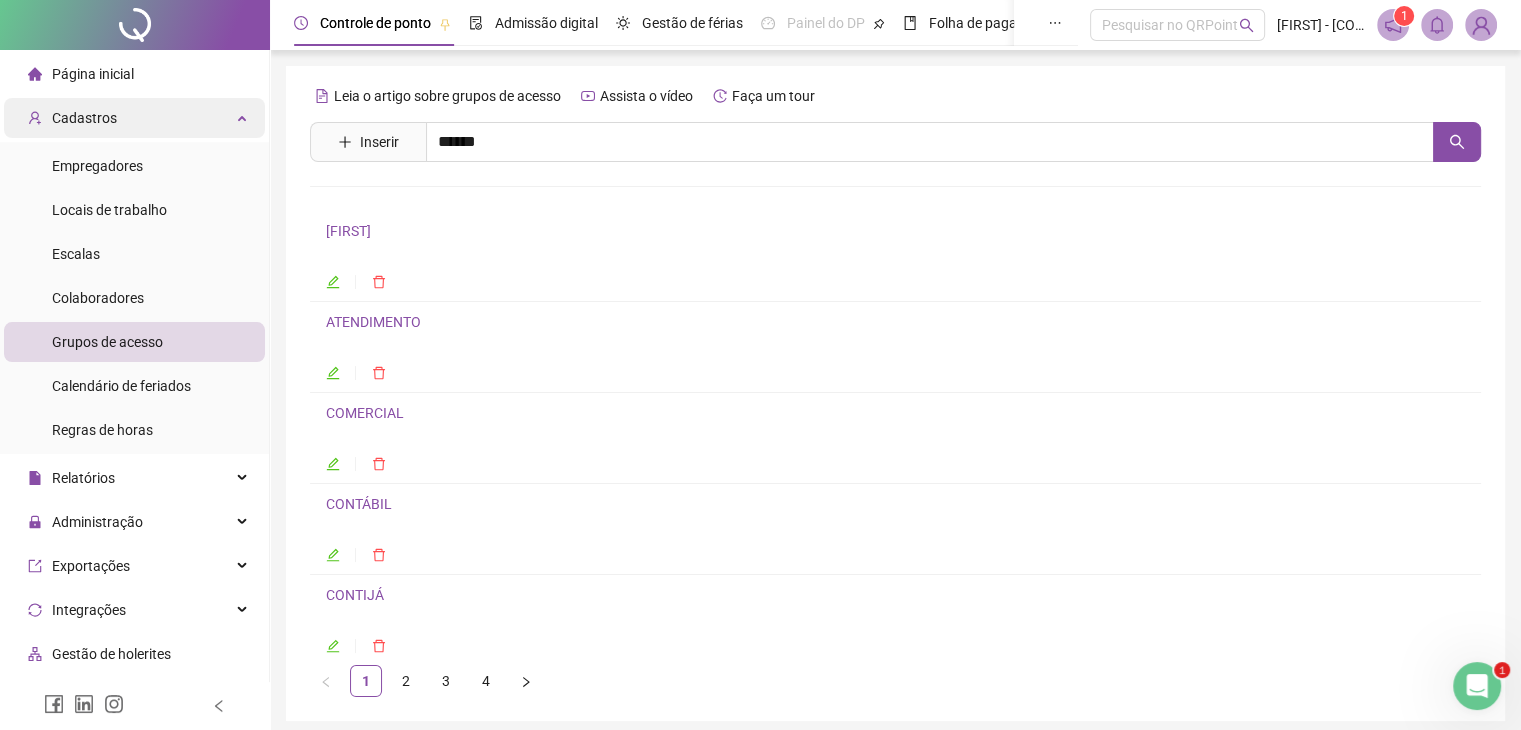 click on "Cadastros" at bounding box center (134, 118) 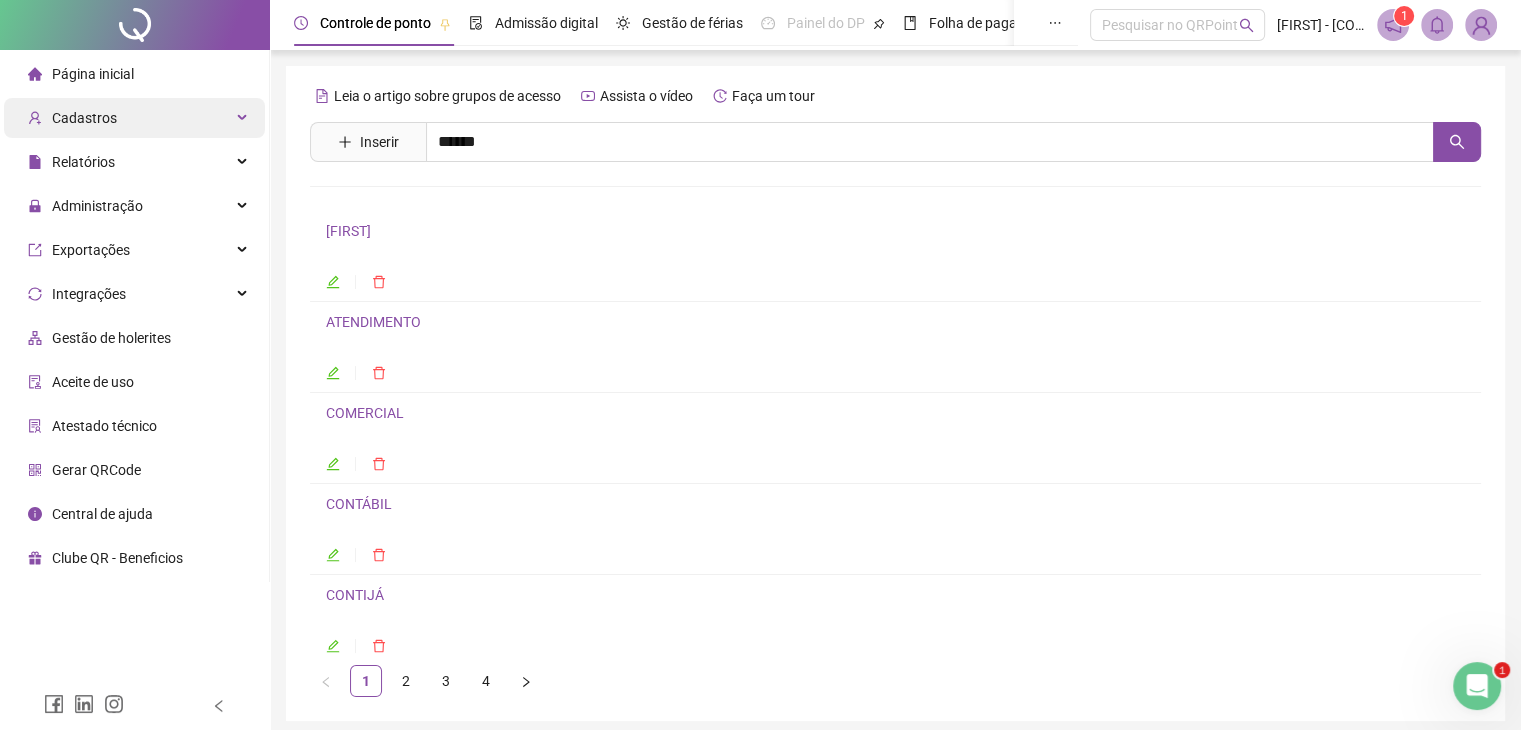 click on "Cadastros" at bounding box center (134, 118) 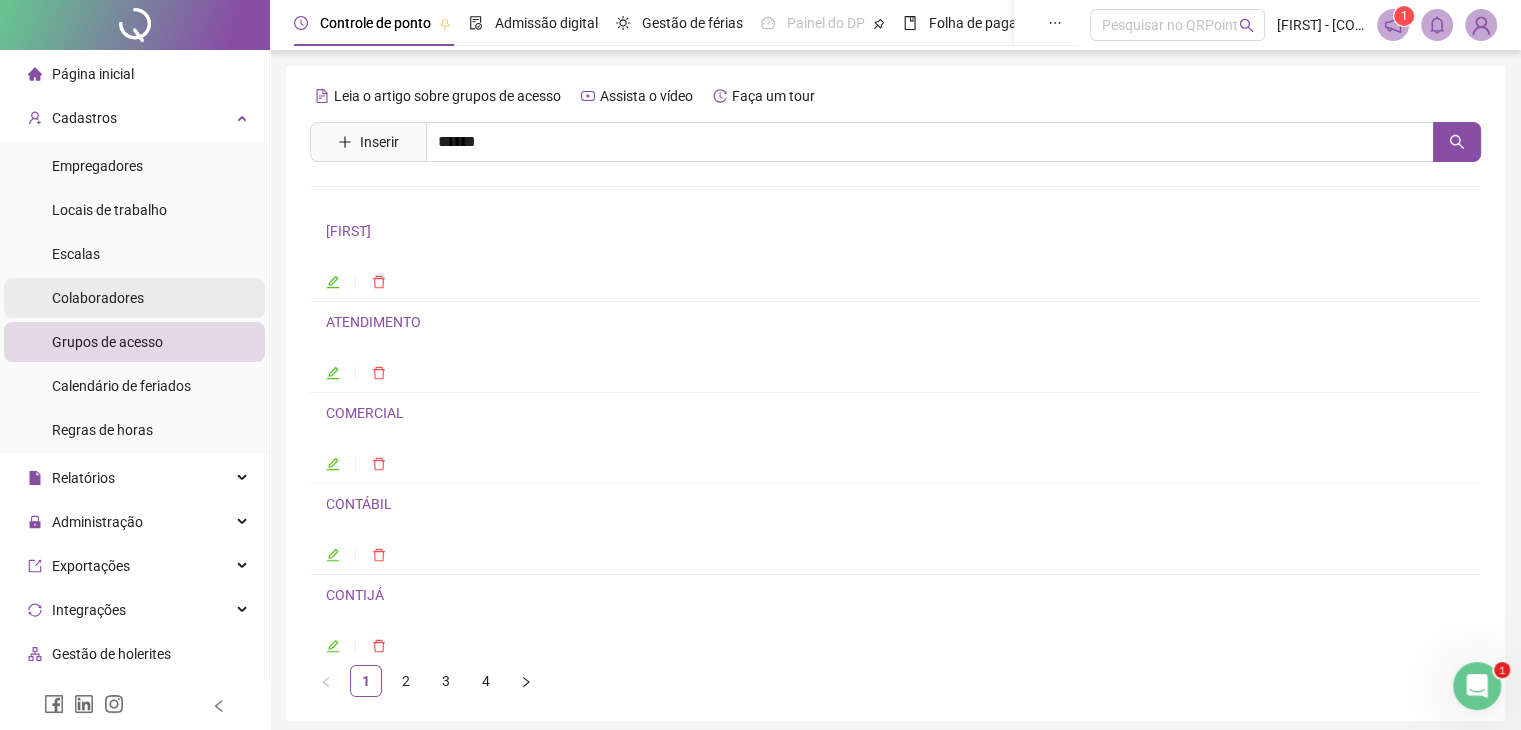 click on "Colaboradores" at bounding box center (98, 298) 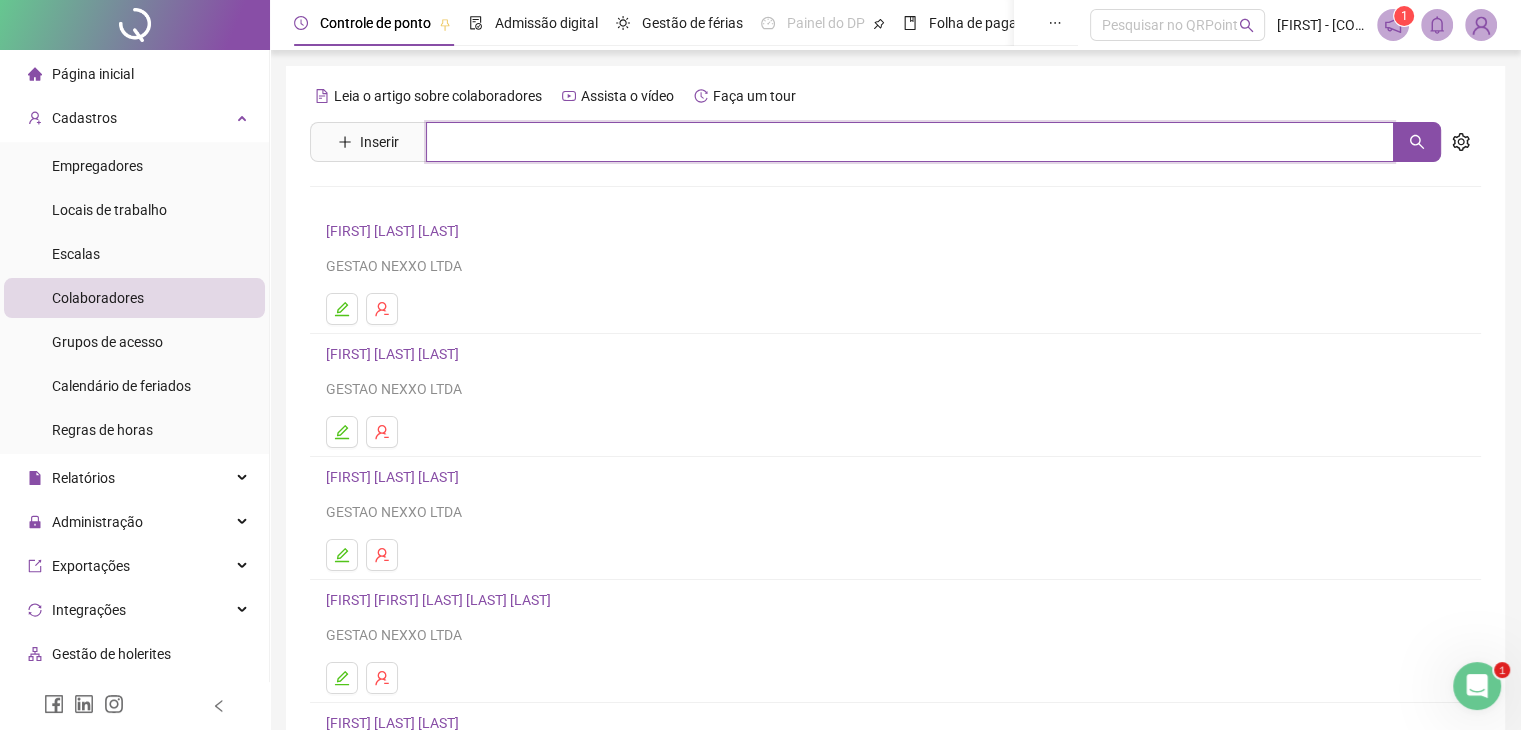 click at bounding box center (910, 142) 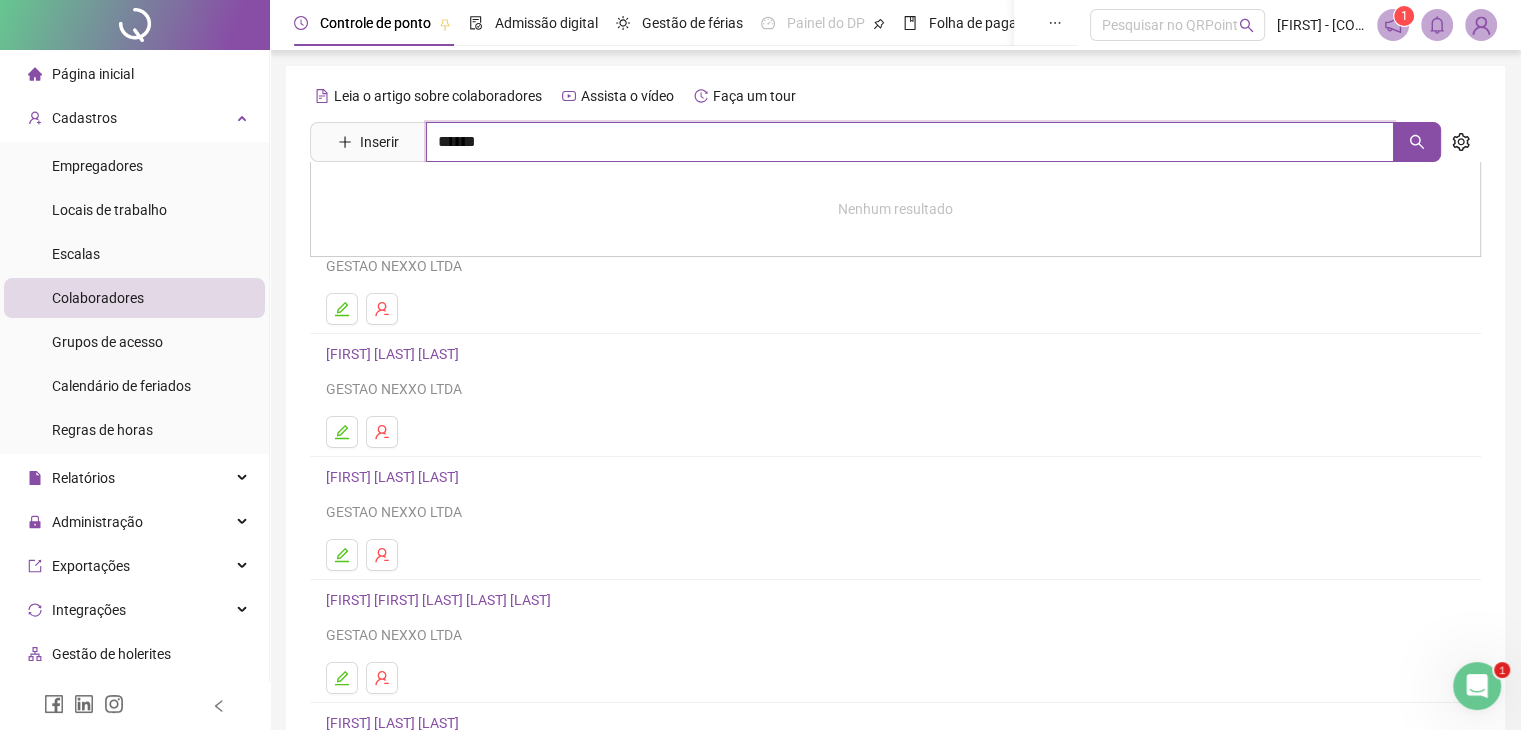 type on "******" 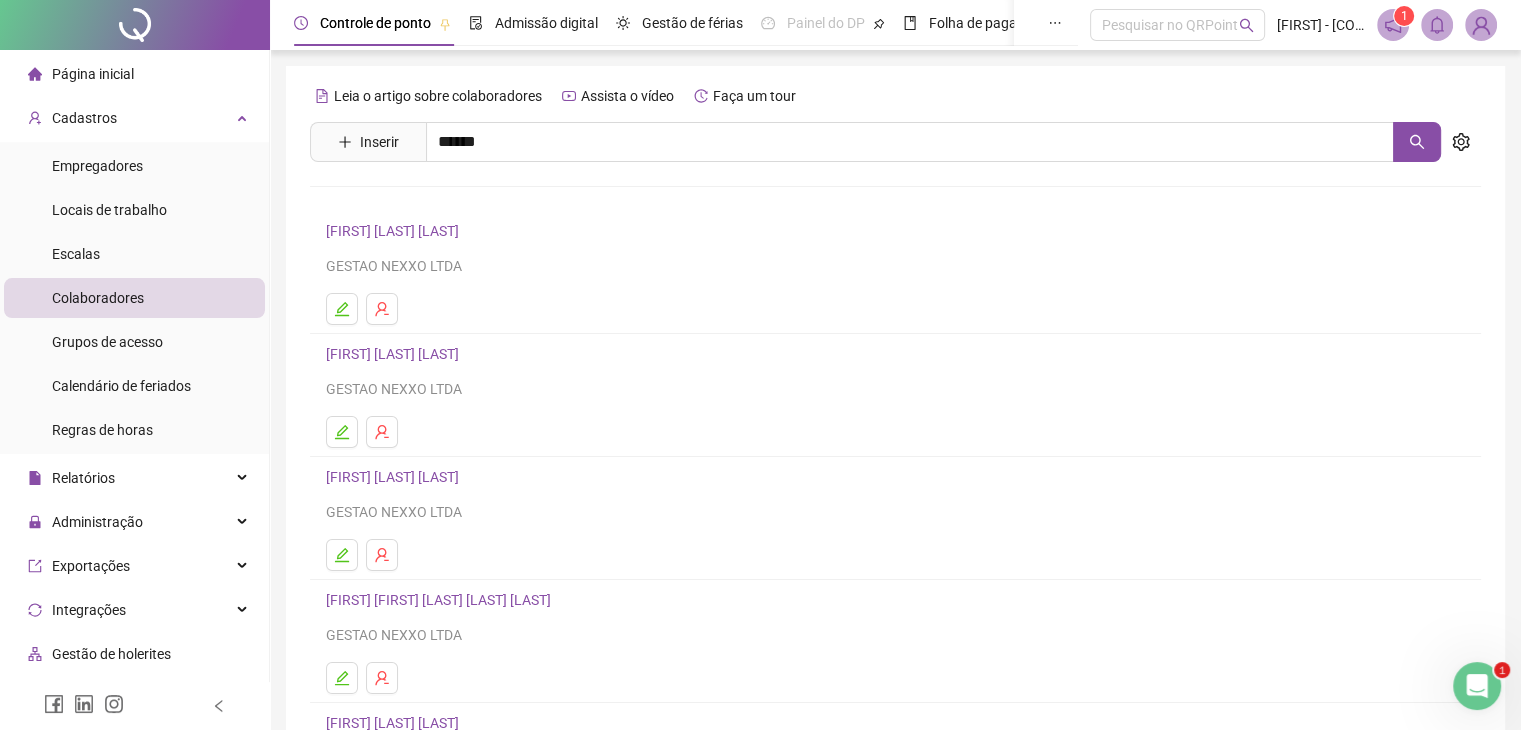 click on "[FIRST] [LAST] [LAST] [LAST]" at bounding box center (435, 245) 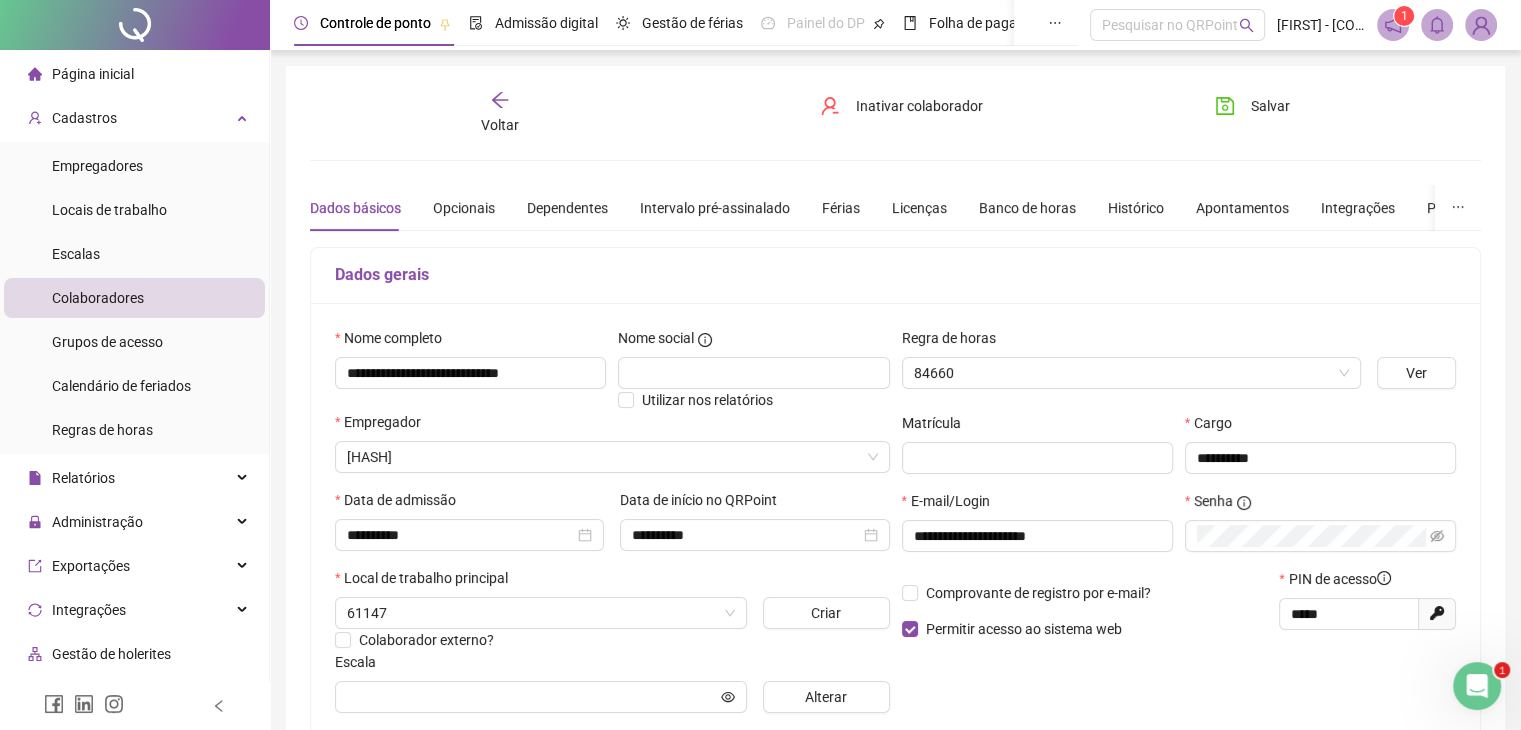type on "*******" 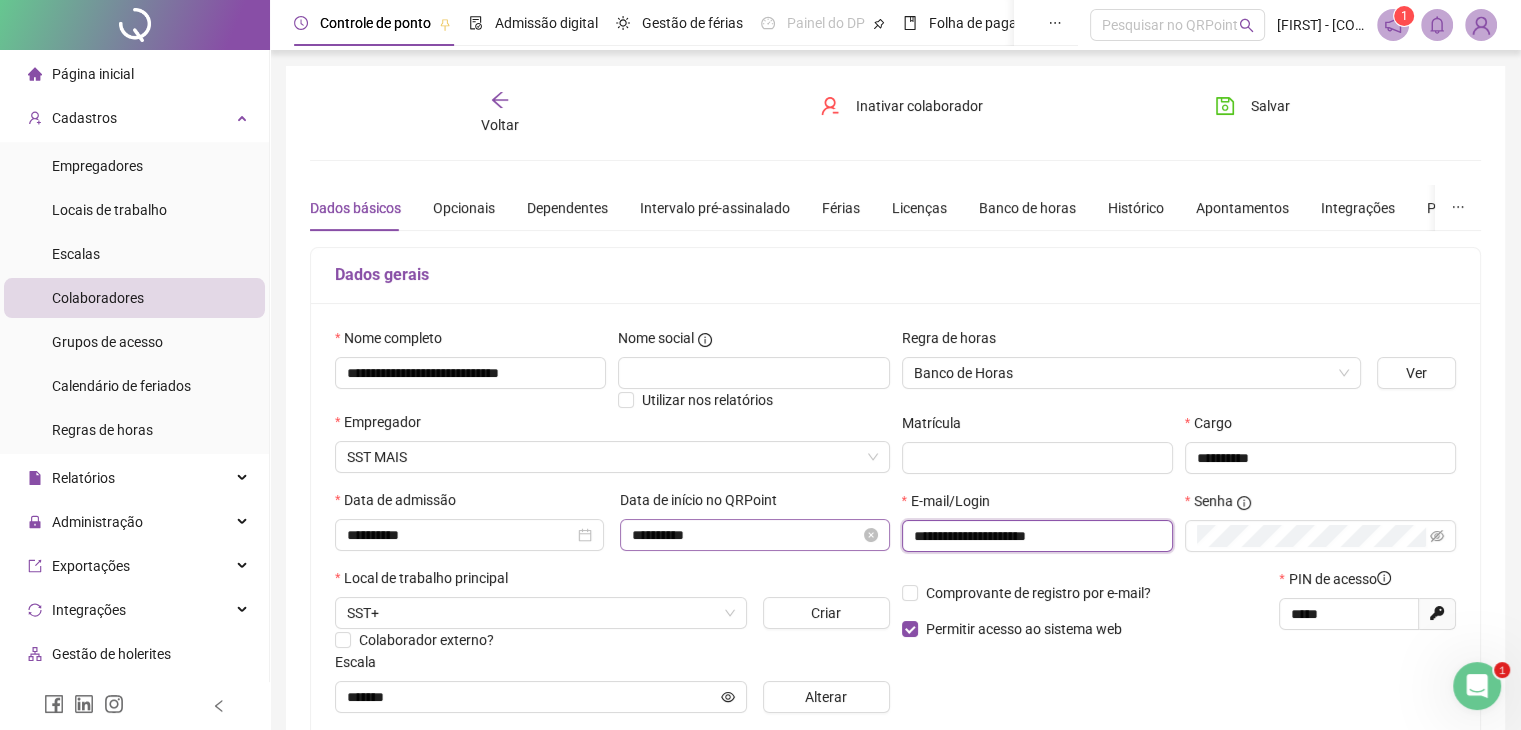 drag, startPoint x: 1083, startPoint y: 540, endPoint x: 915, endPoint y: 540, distance: 168 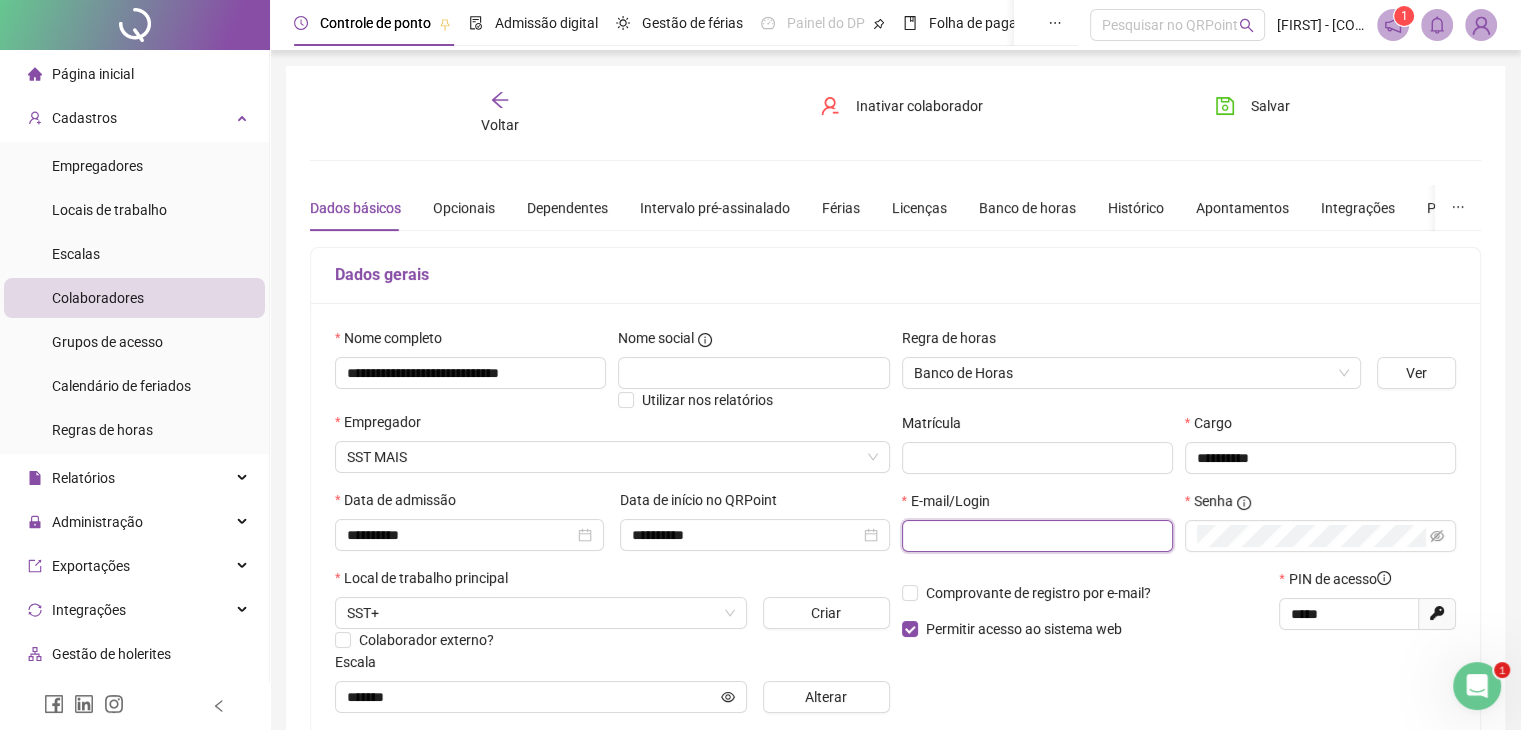 type 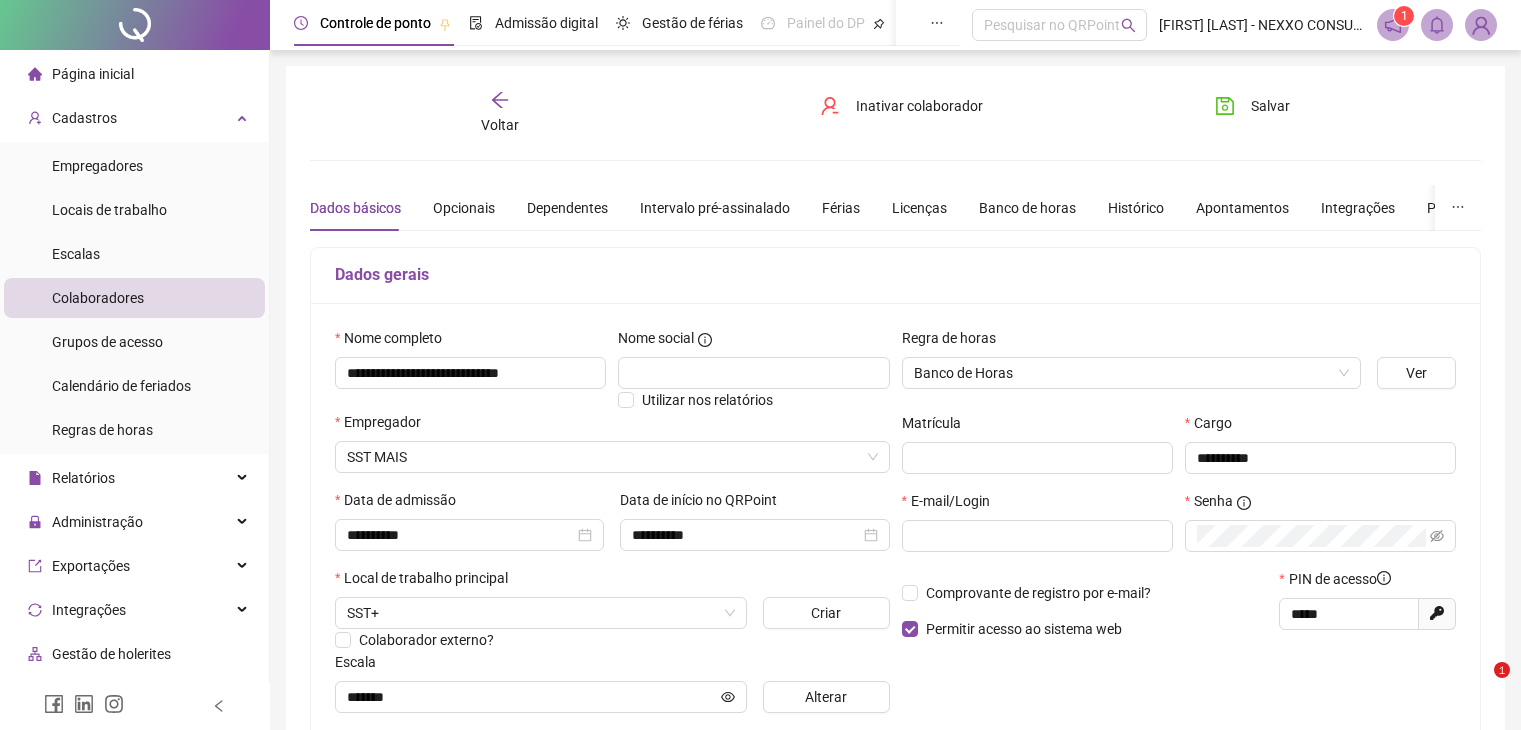 scroll, scrollTop: 0, scrollLeft: 0, axis: both 